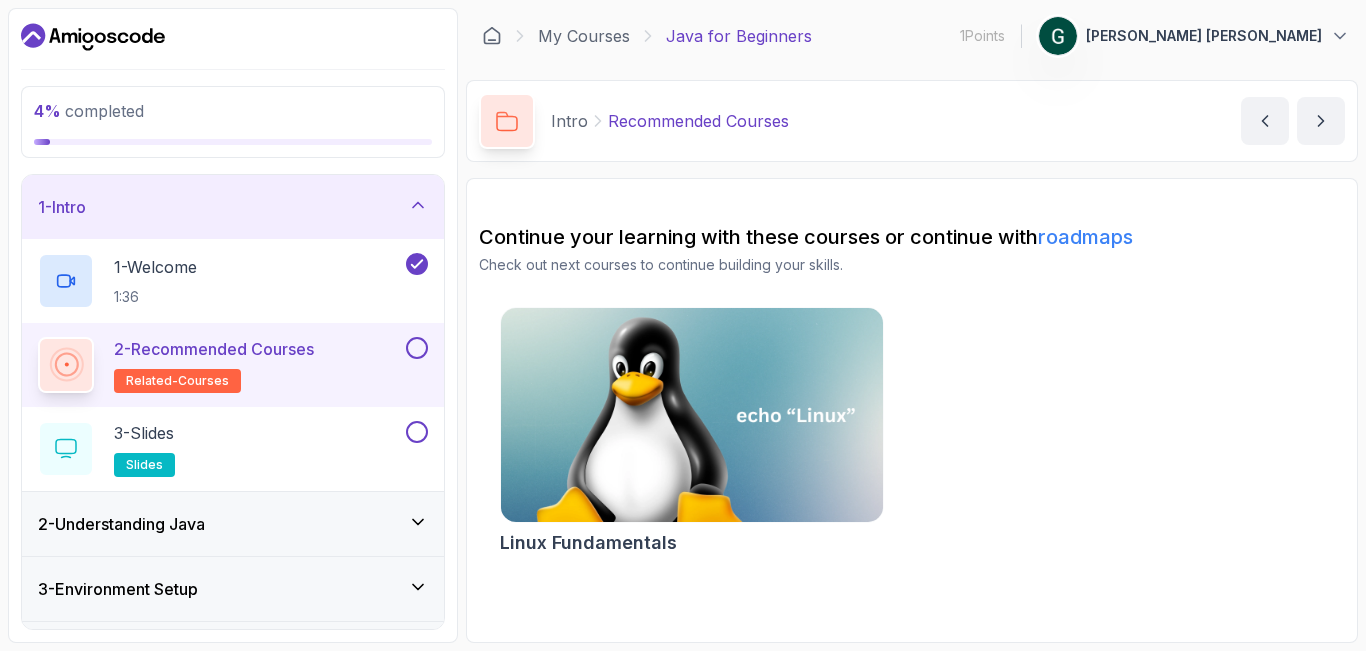 scroll, scrollTop: 0, scrollLeft: 0, axis: both 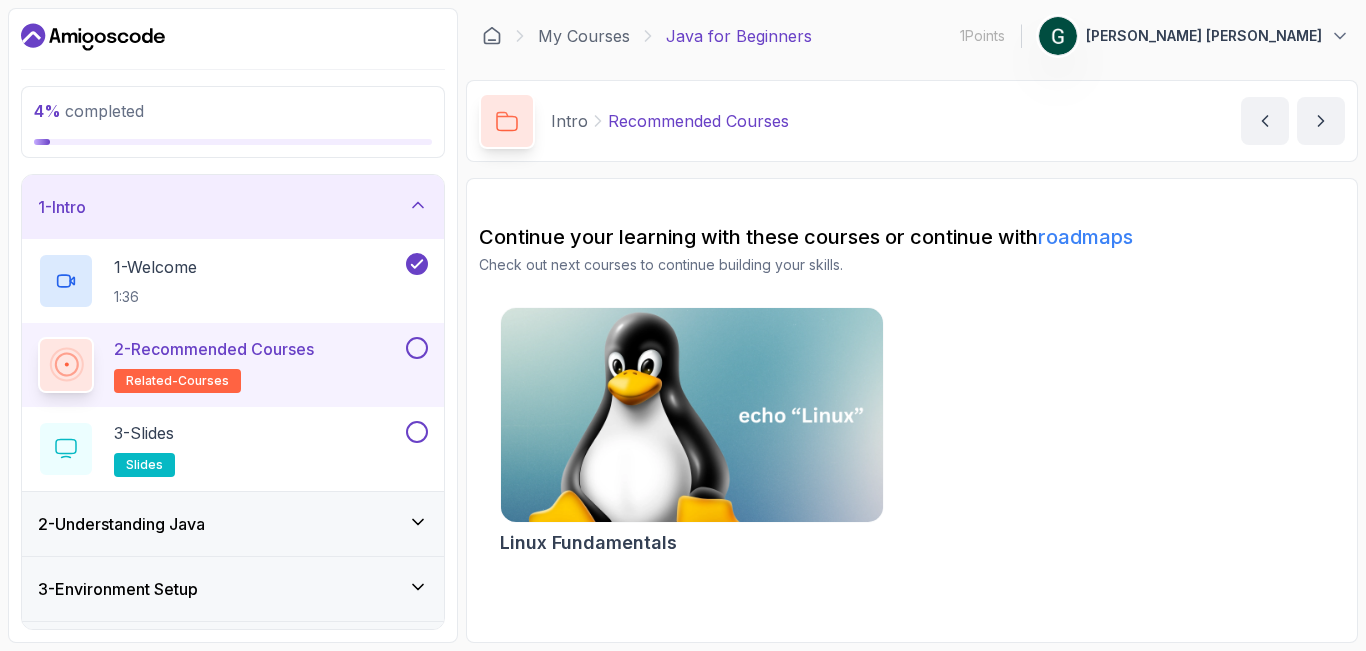 click at bounding box center (691, 415) 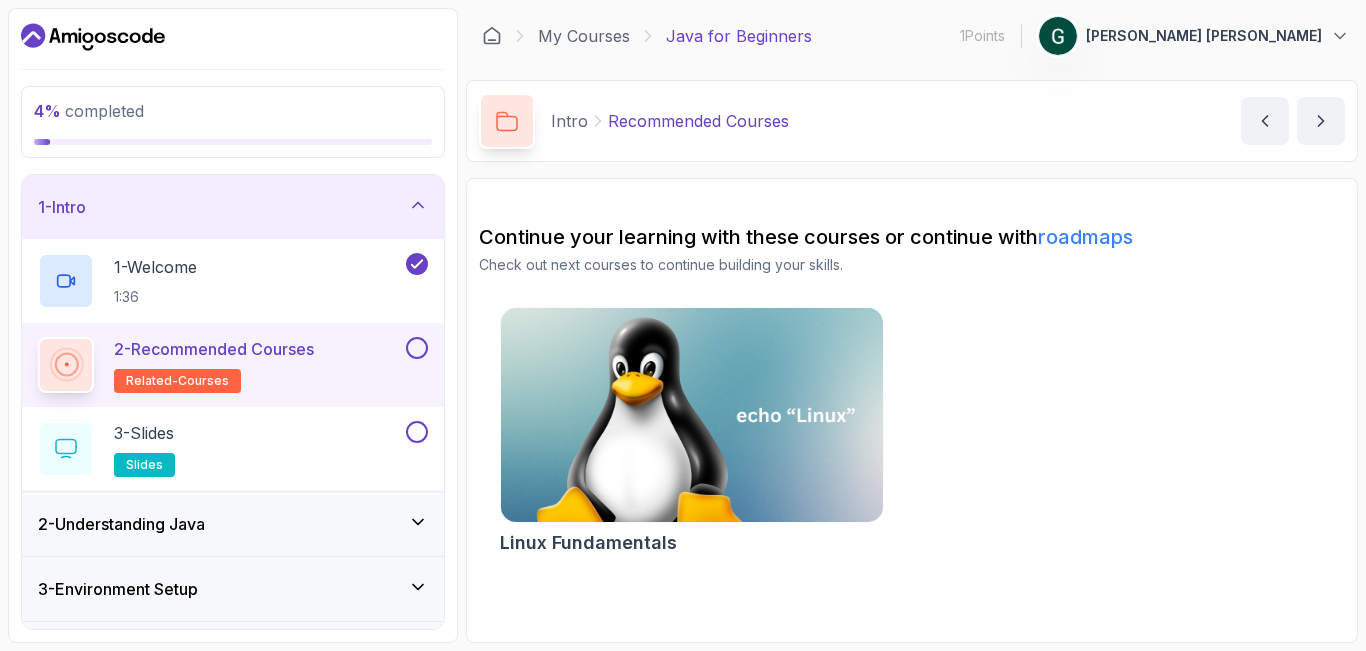 click on "4 % completed" at bounding box center (233, 122) 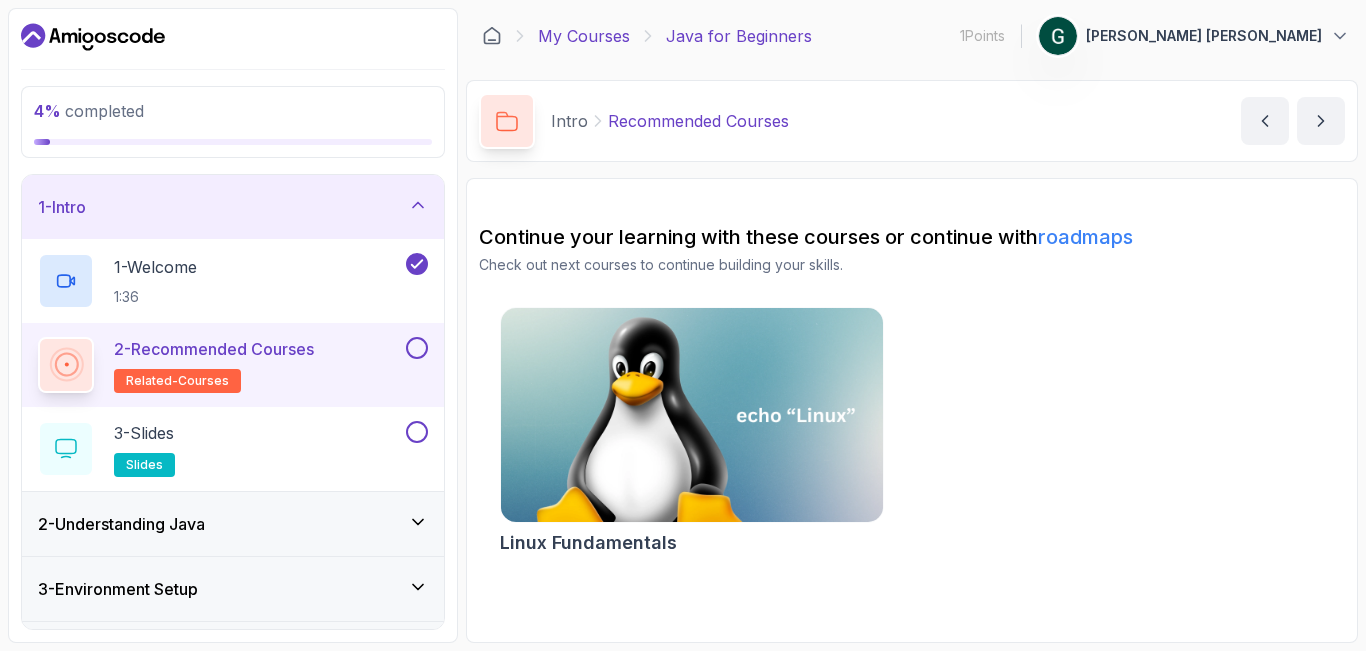 click on "My Courses" at bounding box center (584, 36) 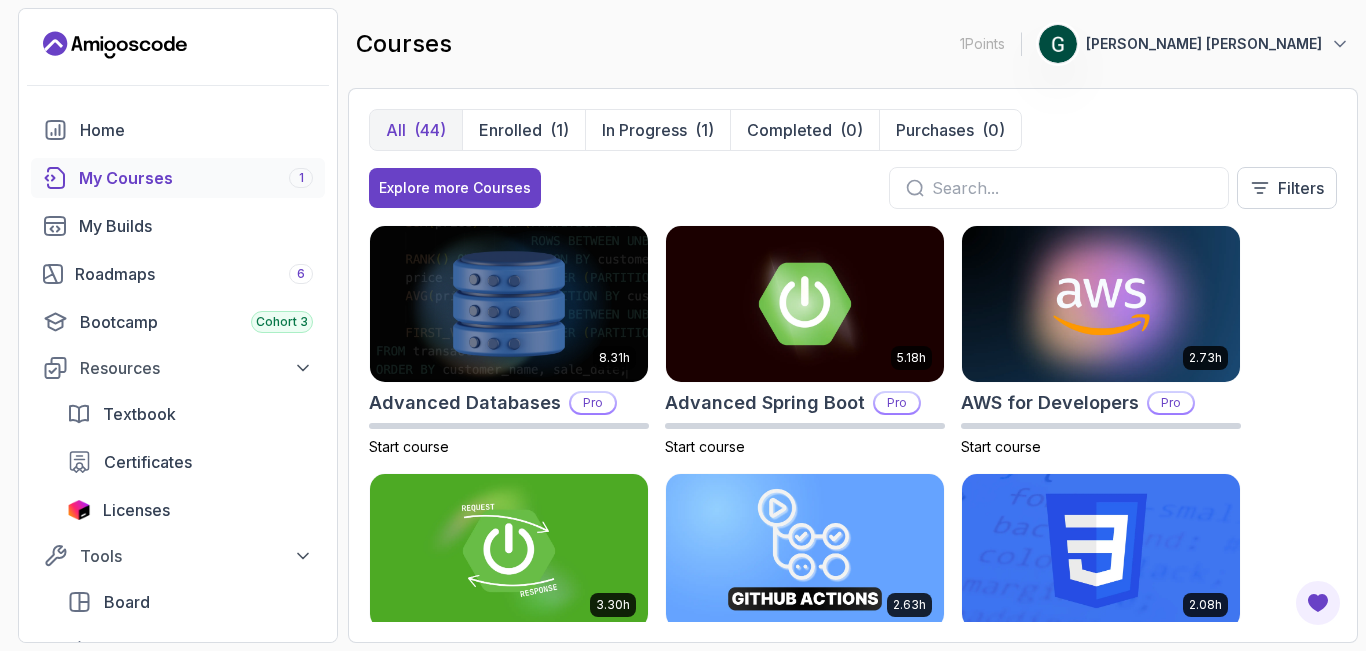 scroll, scrollTop: 26, scrollLeft: 0, axis: vertical 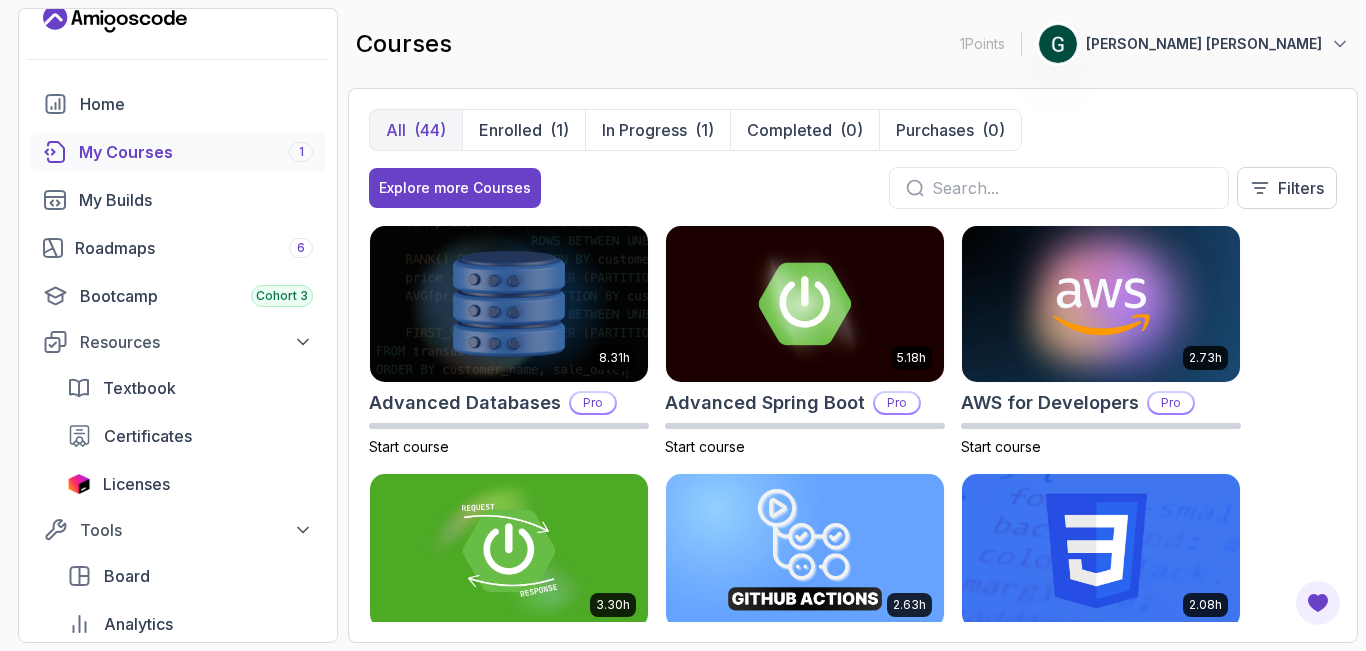 drag, startPoint x: 185, startPoint y: 176, endPoint x: 138, endPoint y: 144, distance: 56.859474 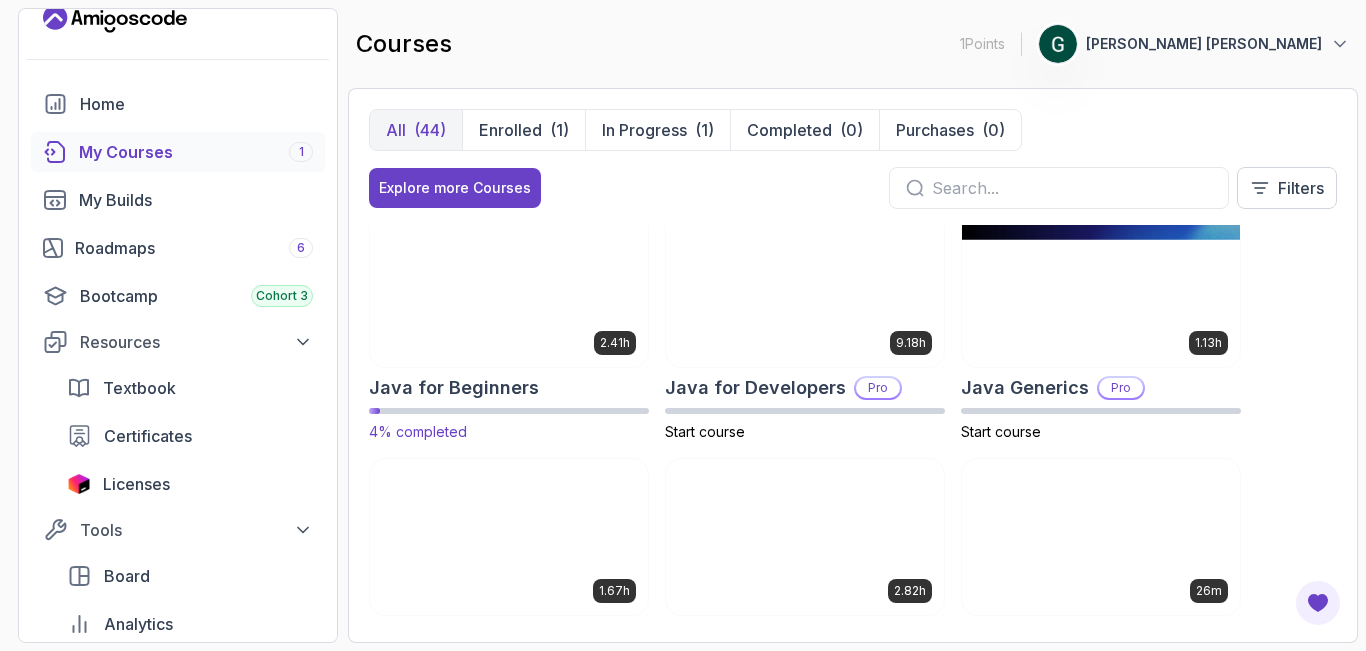 scroll, scrollTop: 1256, scrollLeft: 0, axis: vertical 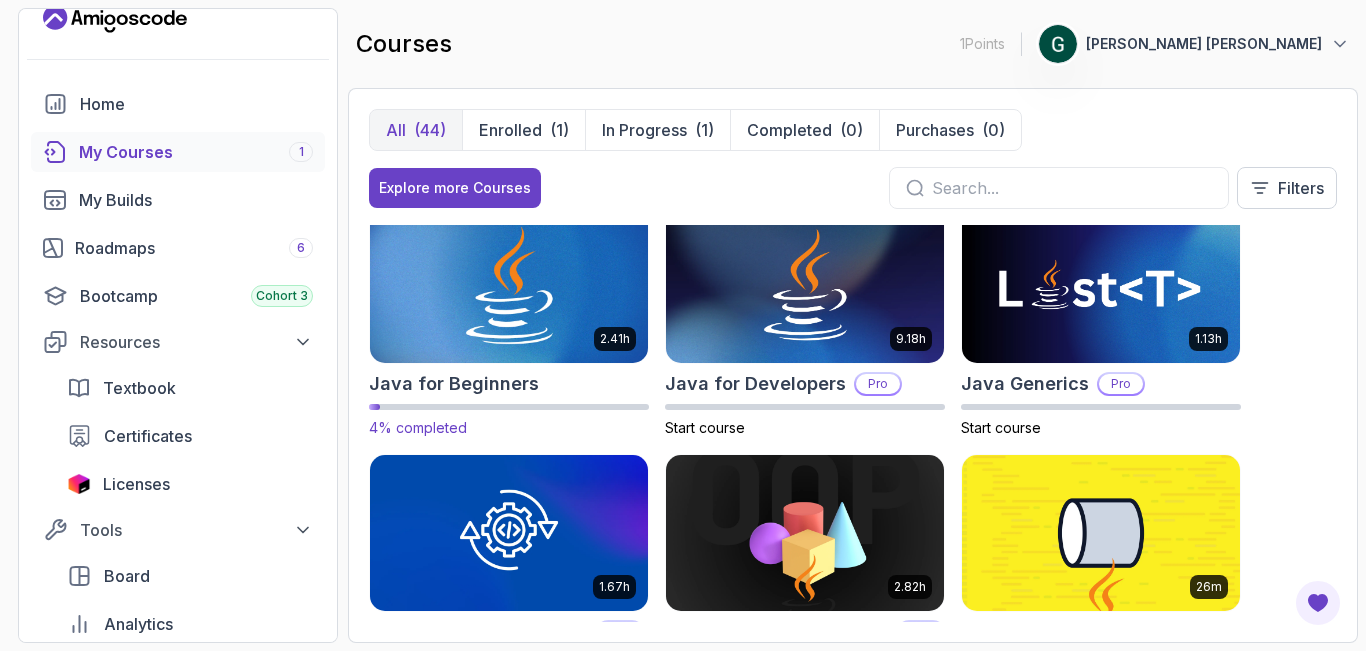 click at bounding box center [509, 285] 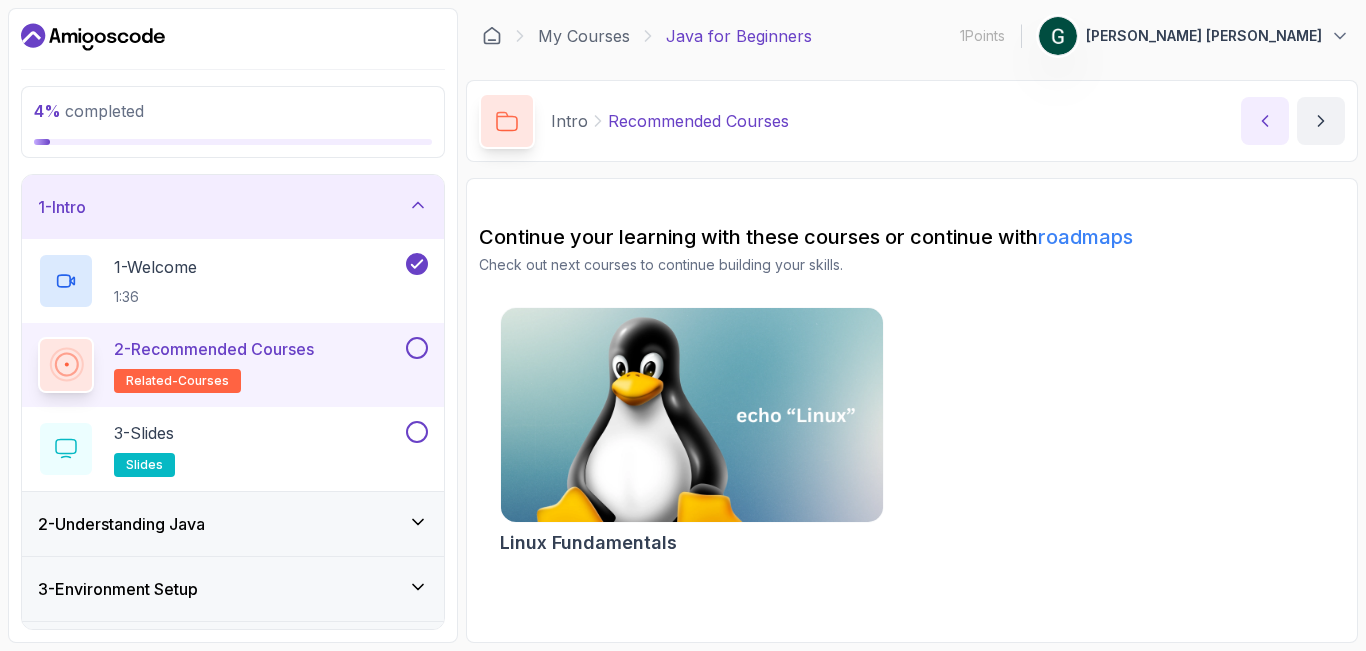 click 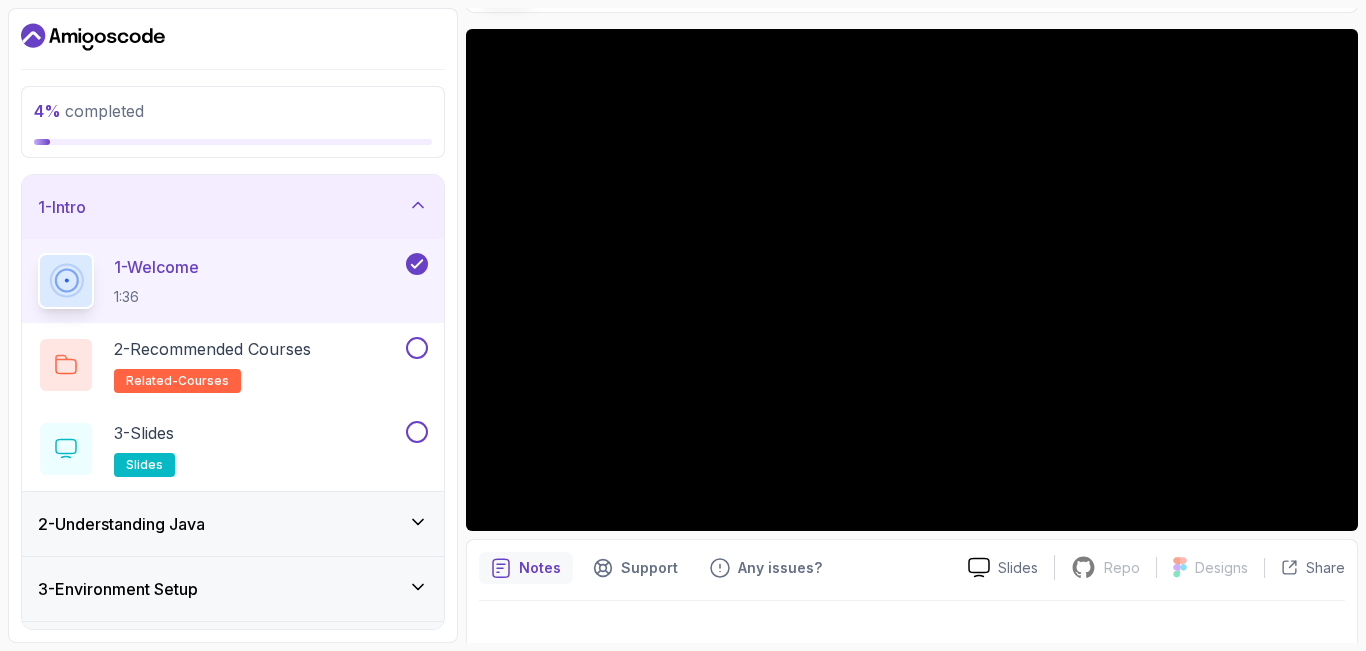 scroll, scrollTop: 176, scrollLeft: 0, axis: vertical 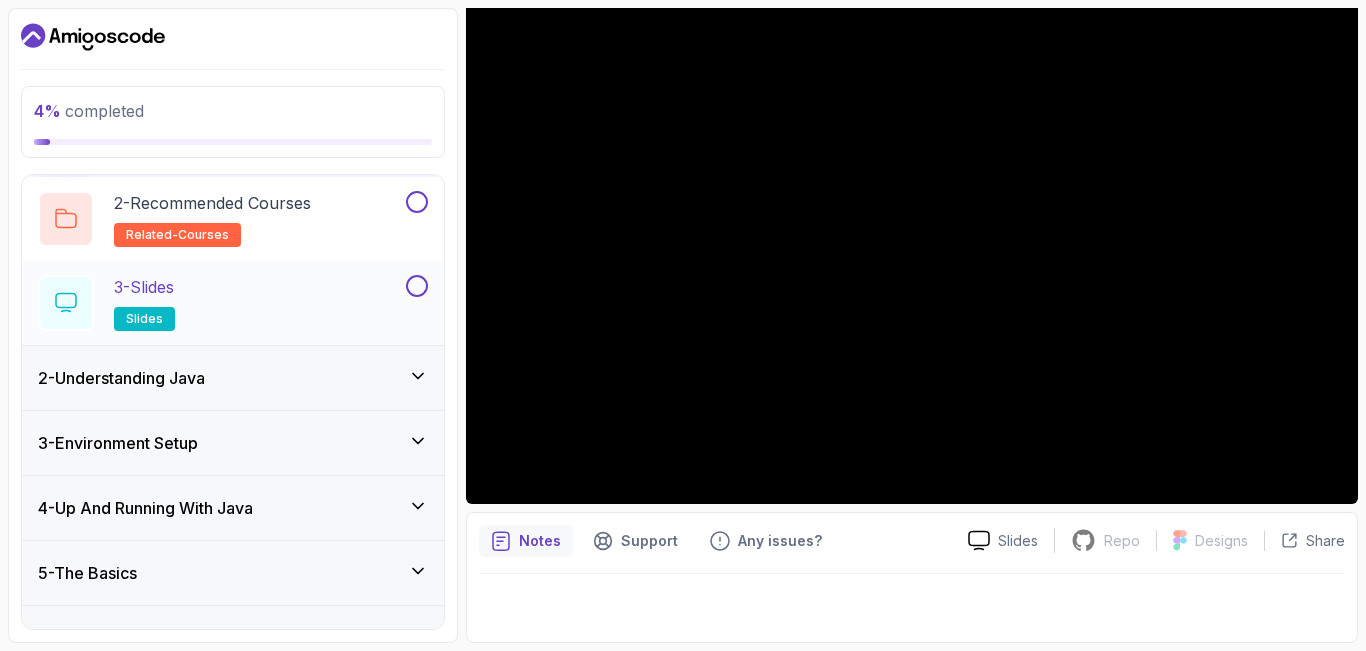 click on "3  -  Slides slides" at bounding box center (220, 303) 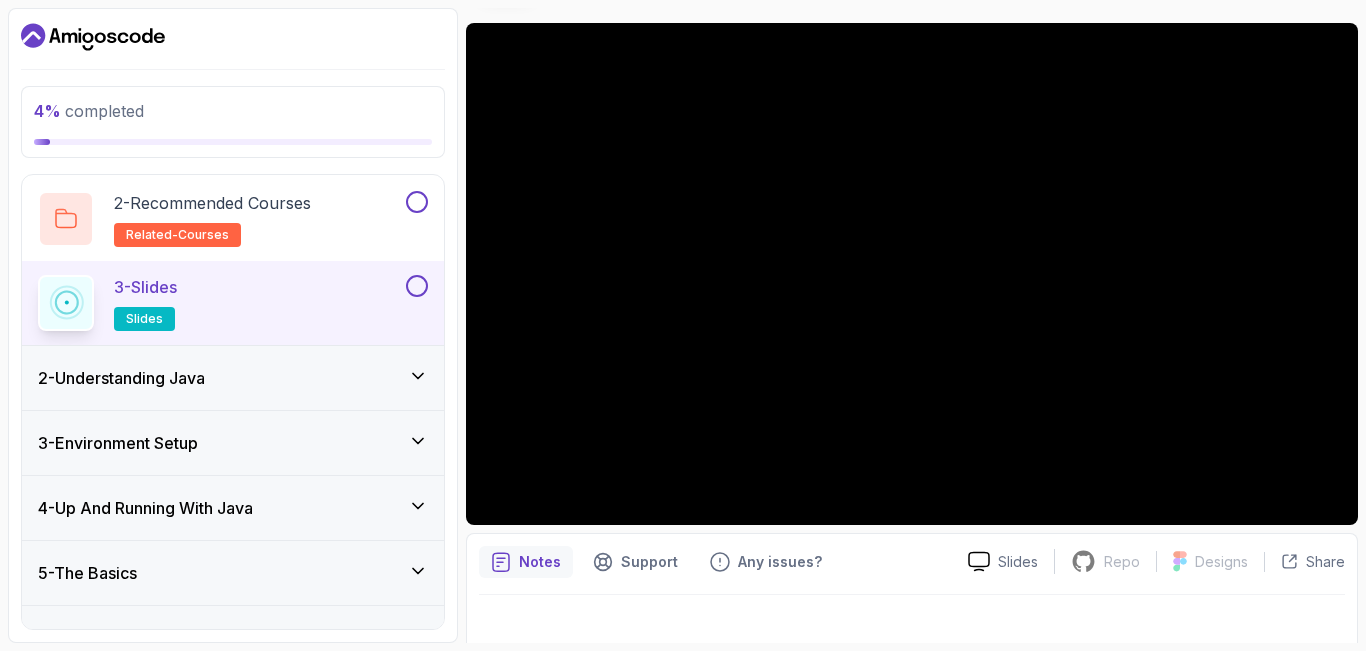 scroll, scrollTop: 176, scrollLeft: 0, axis: vertical 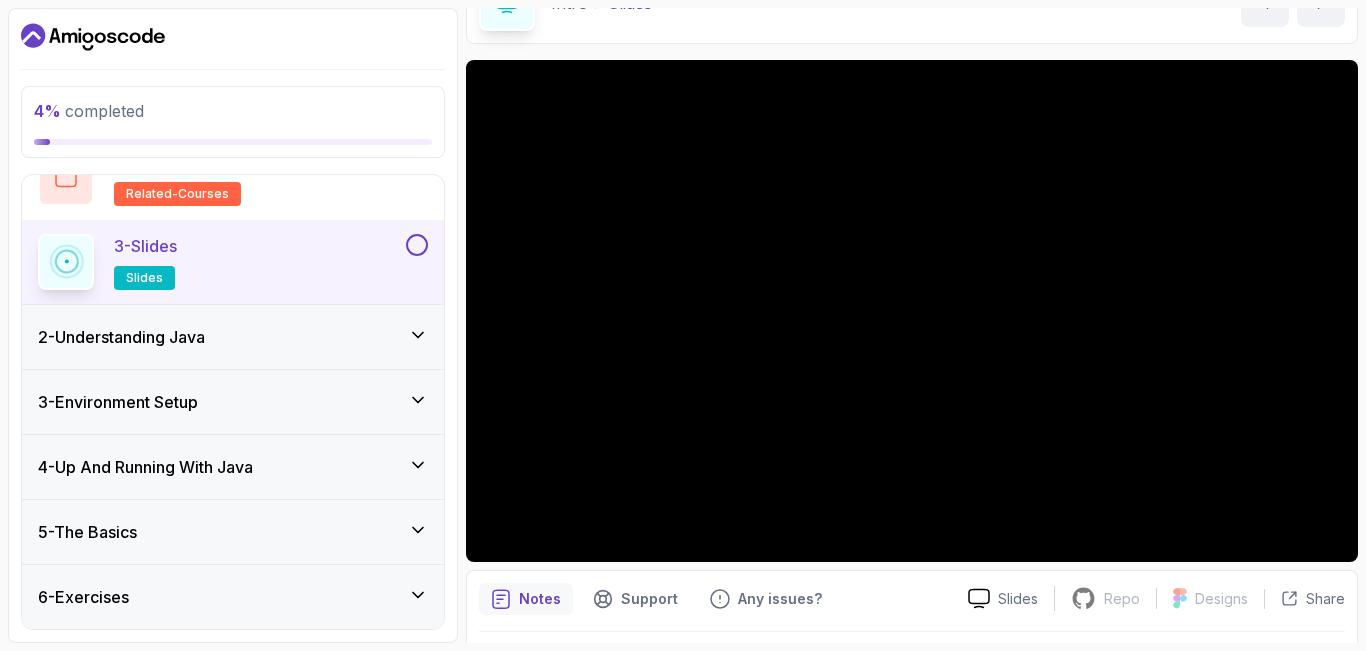 click on "2  -  Understanding Java" at bounding box center [233, 337] 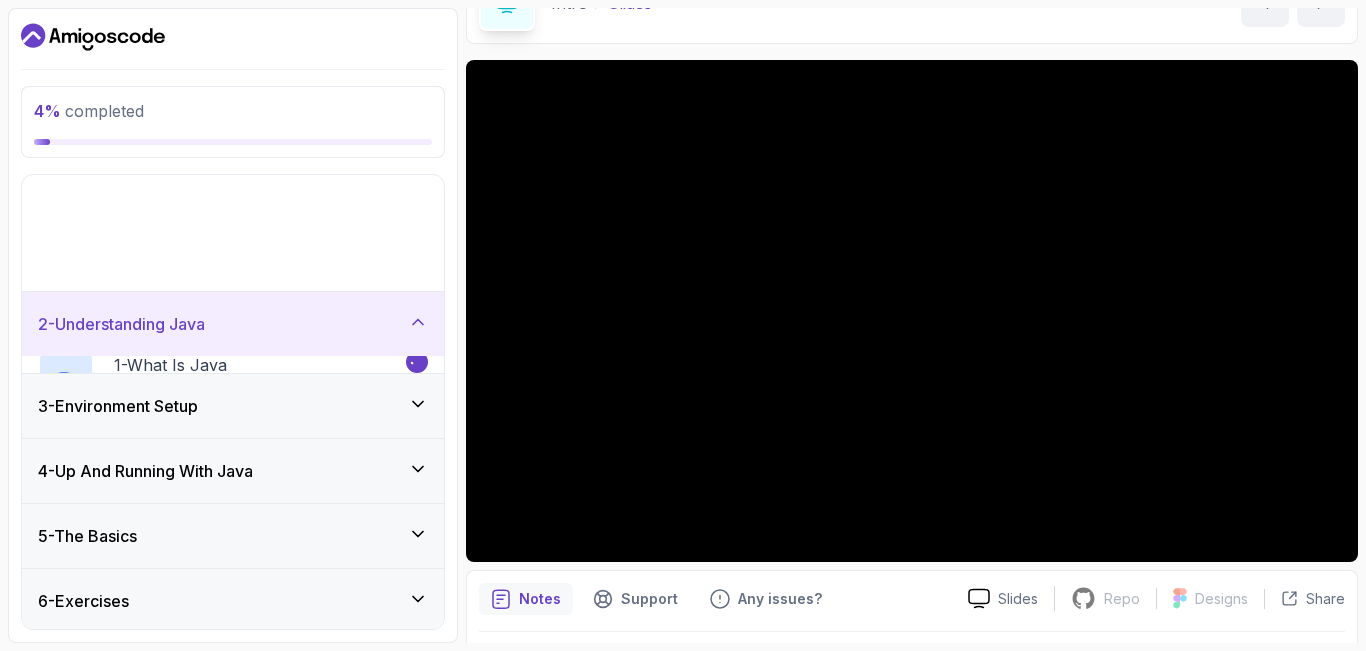 scroll, scrollTop: 0, scrollLeft: 0, axis: both 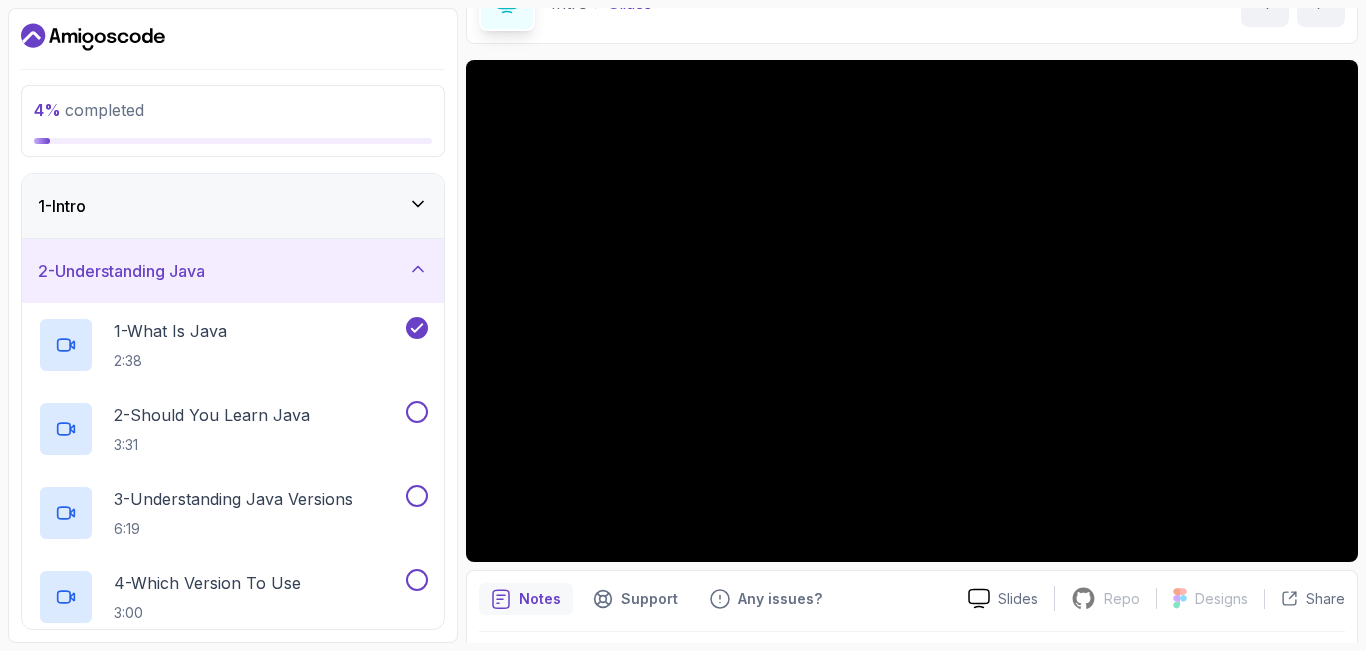 click on "1  -  What Is Java 2:38" at bounding box center [220, 345] 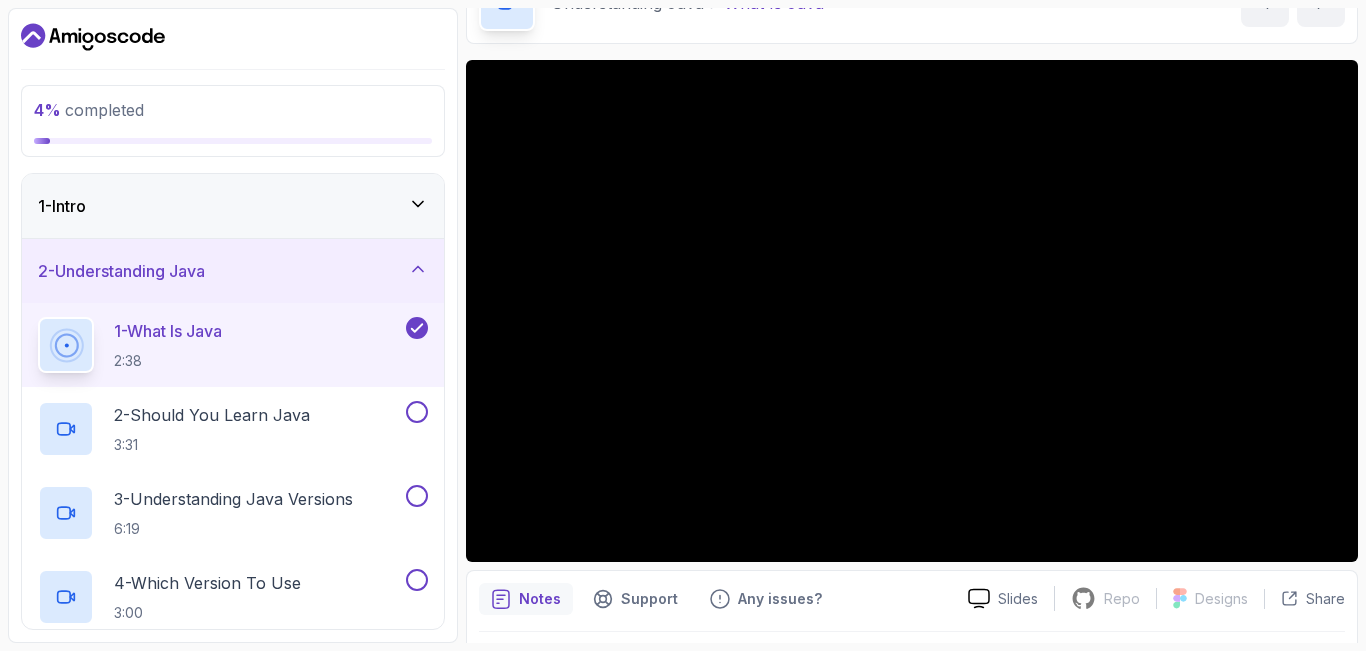 scroll, scrollTop: 119, scrollLeft: 0, axis: vertical 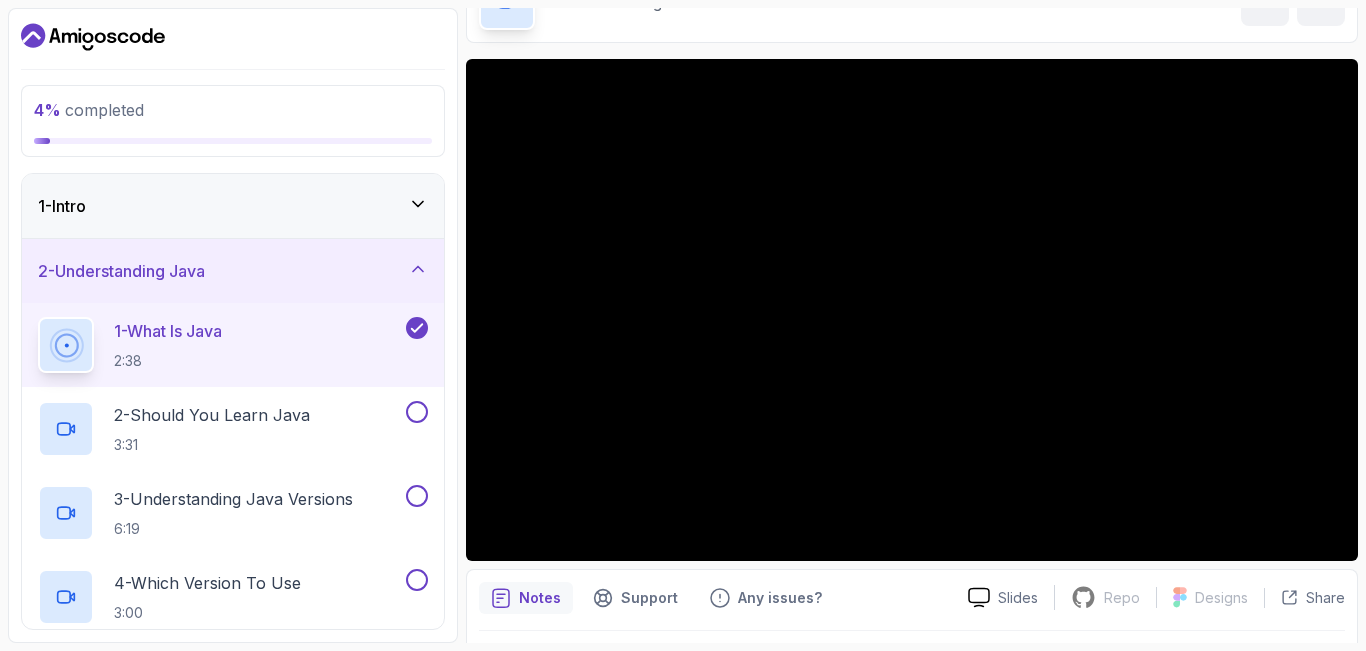 click on "1  -  Intro" at bounding box center [233, 206] 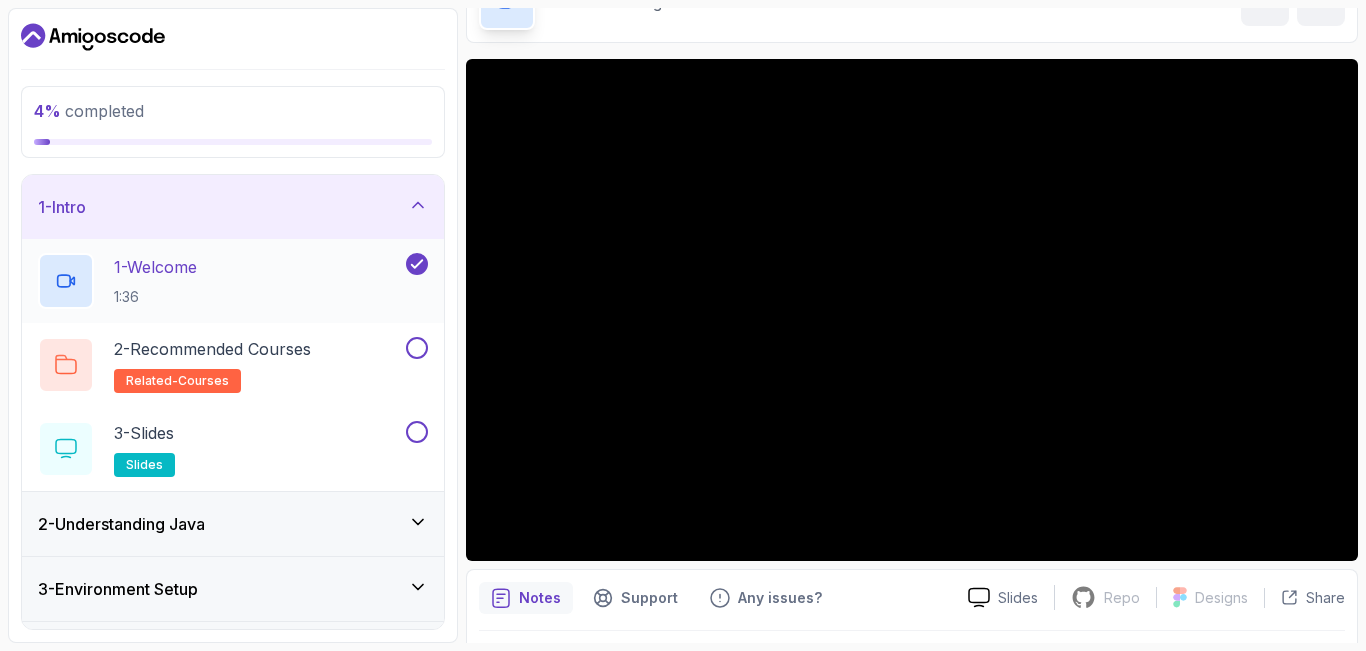 click on "1  -  Welcome 1:36" at bounding box center (220, 281) 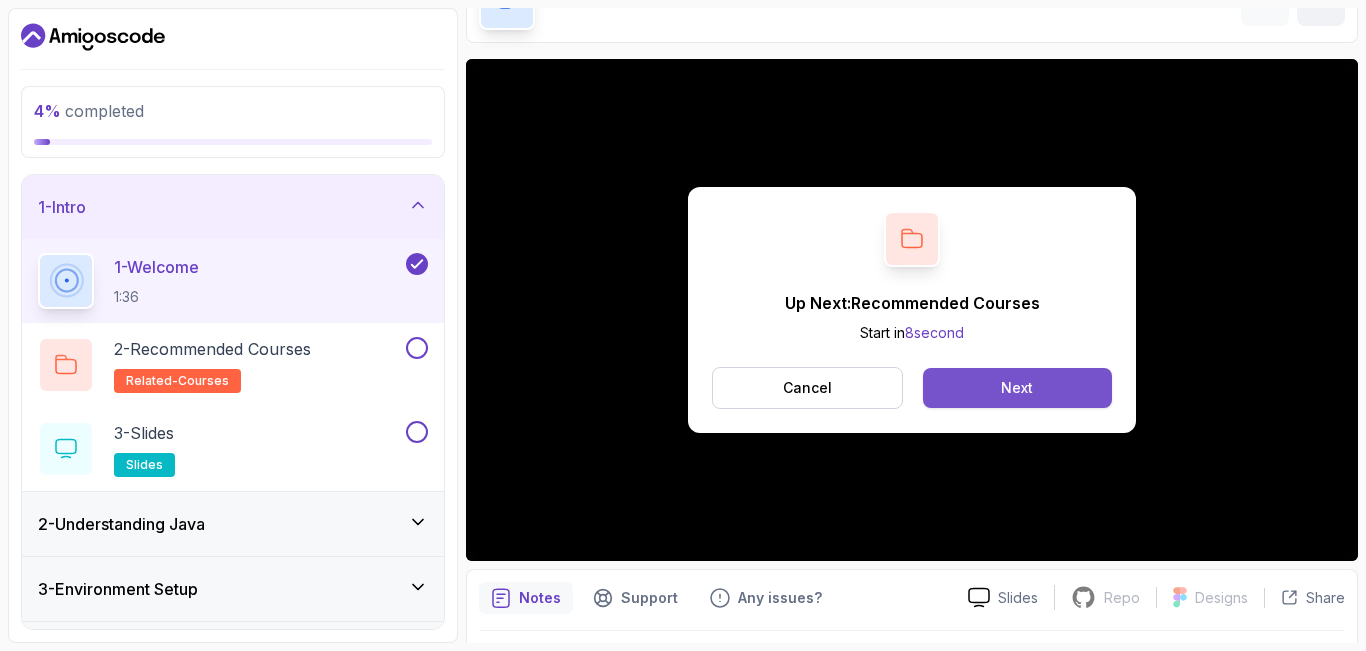 click on "Next" at bounding box center (1017, 388) 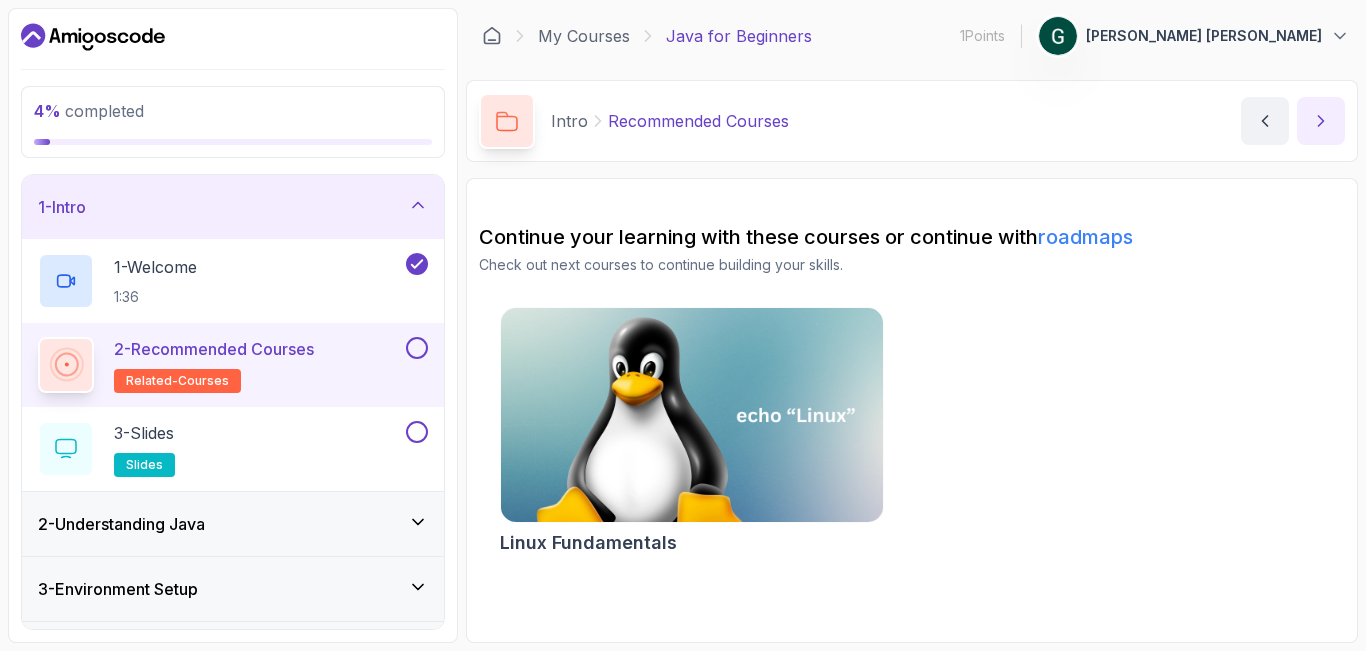 click 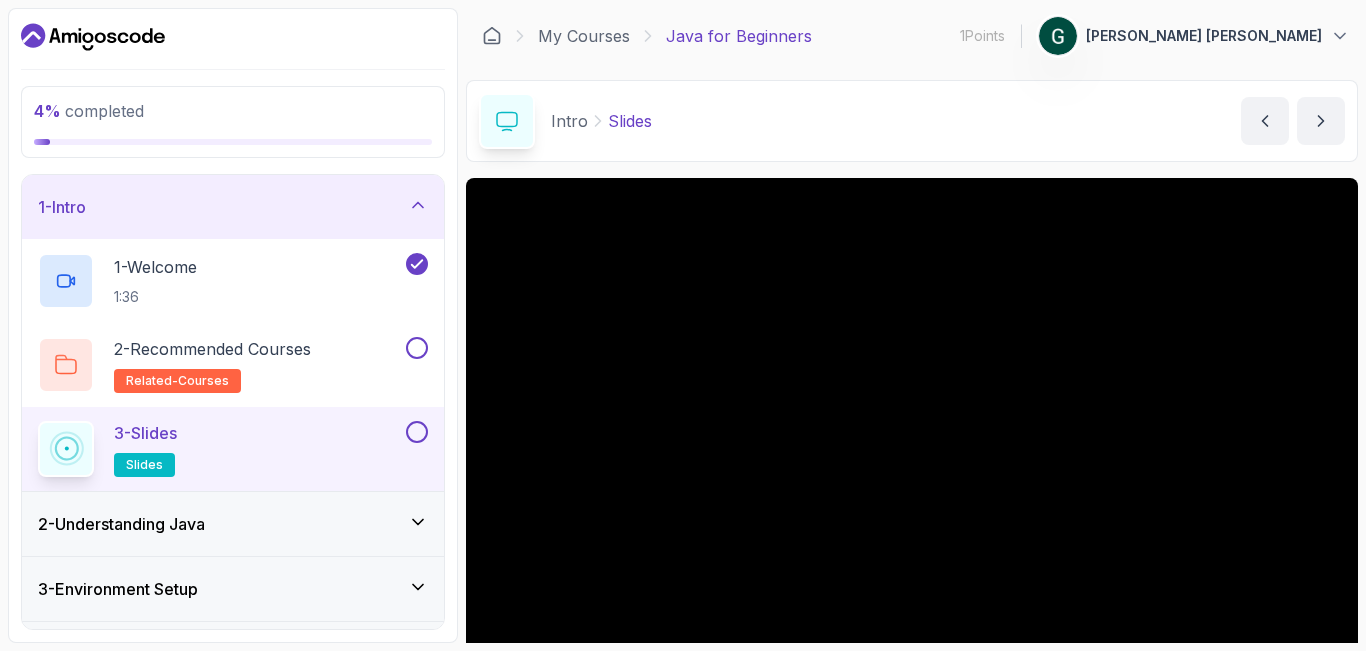 scroll, scrollTop: 176, scrollLeft: 0, axis: vertical 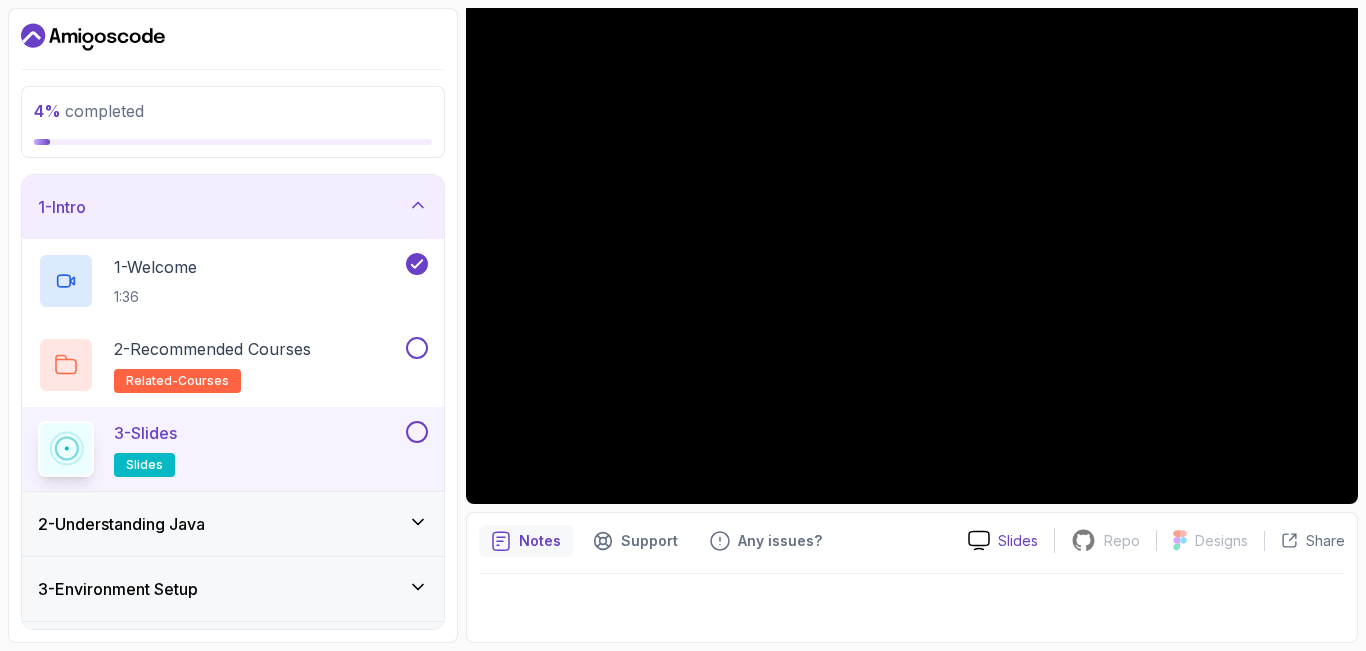 click on "Slides" at bounding box center (1018, 541) 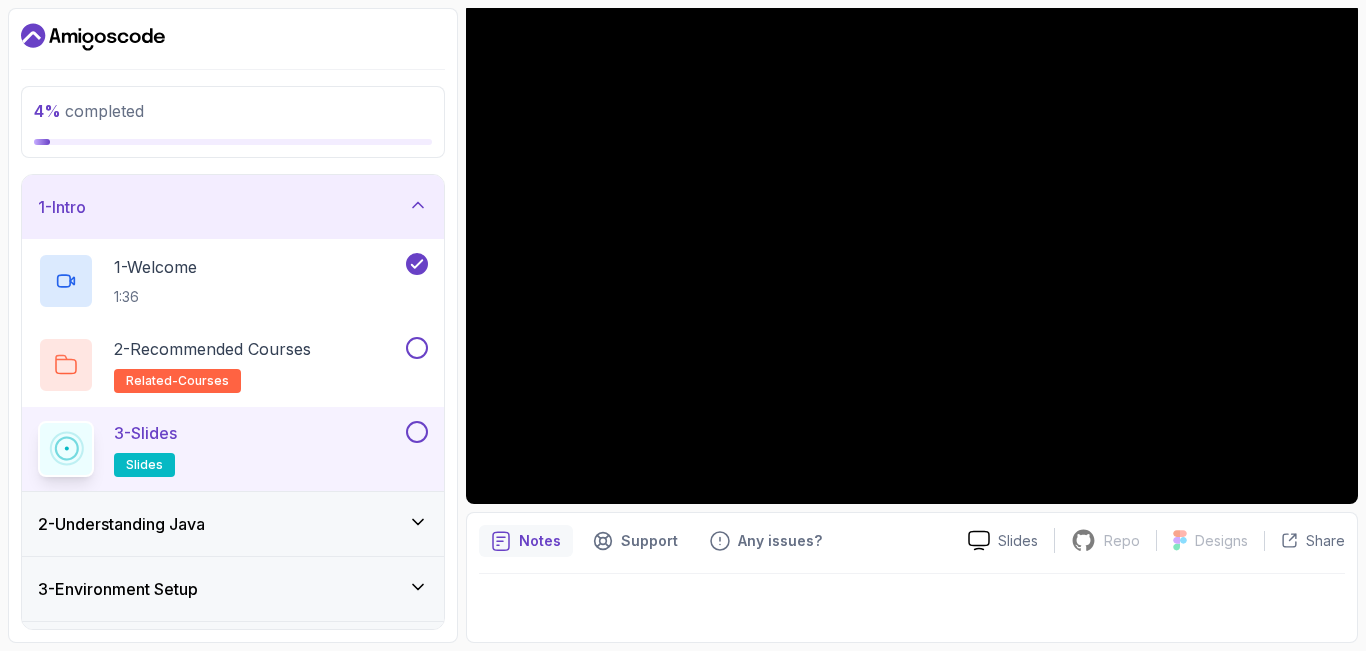 scroll, scrollTop: 0, scrollLeft: 0, axis: both 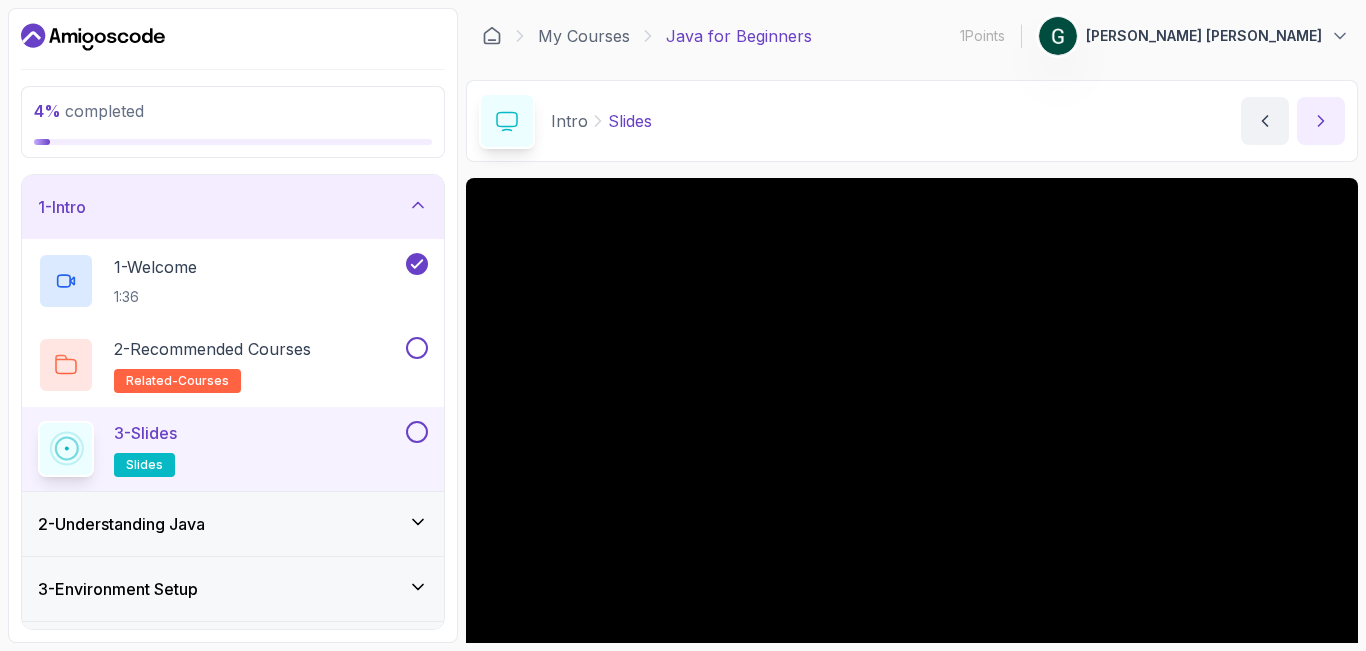 click 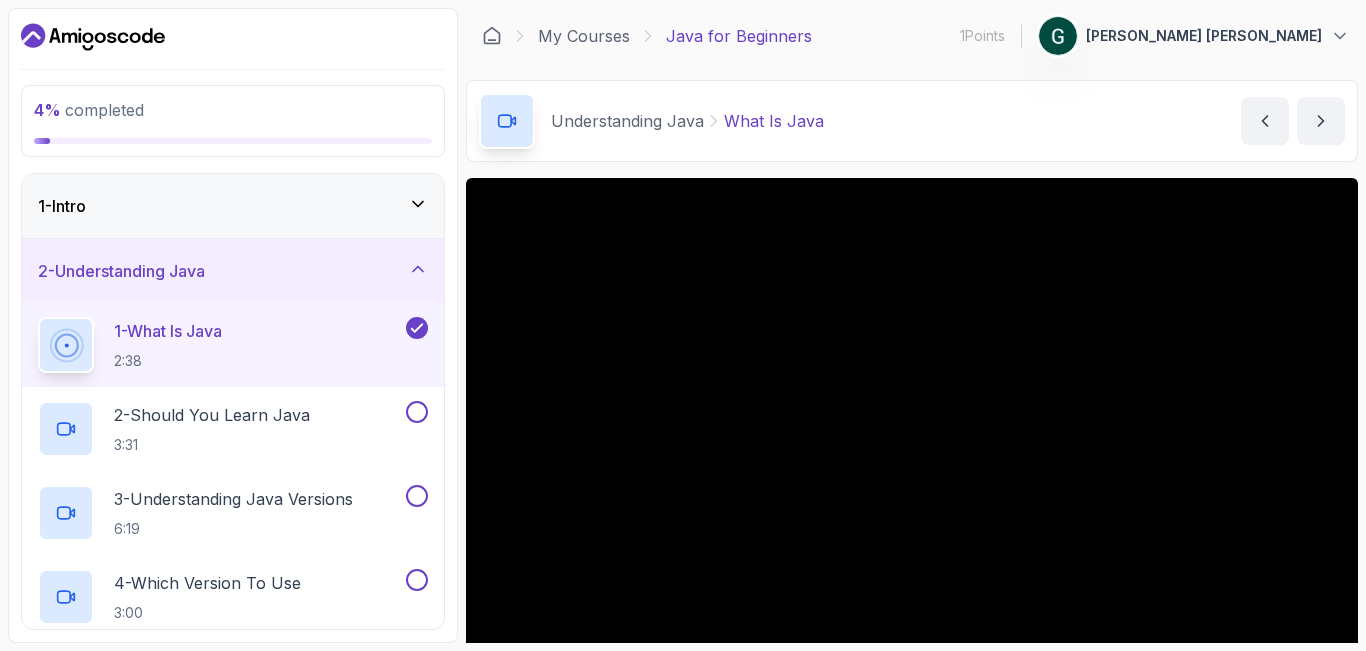 type 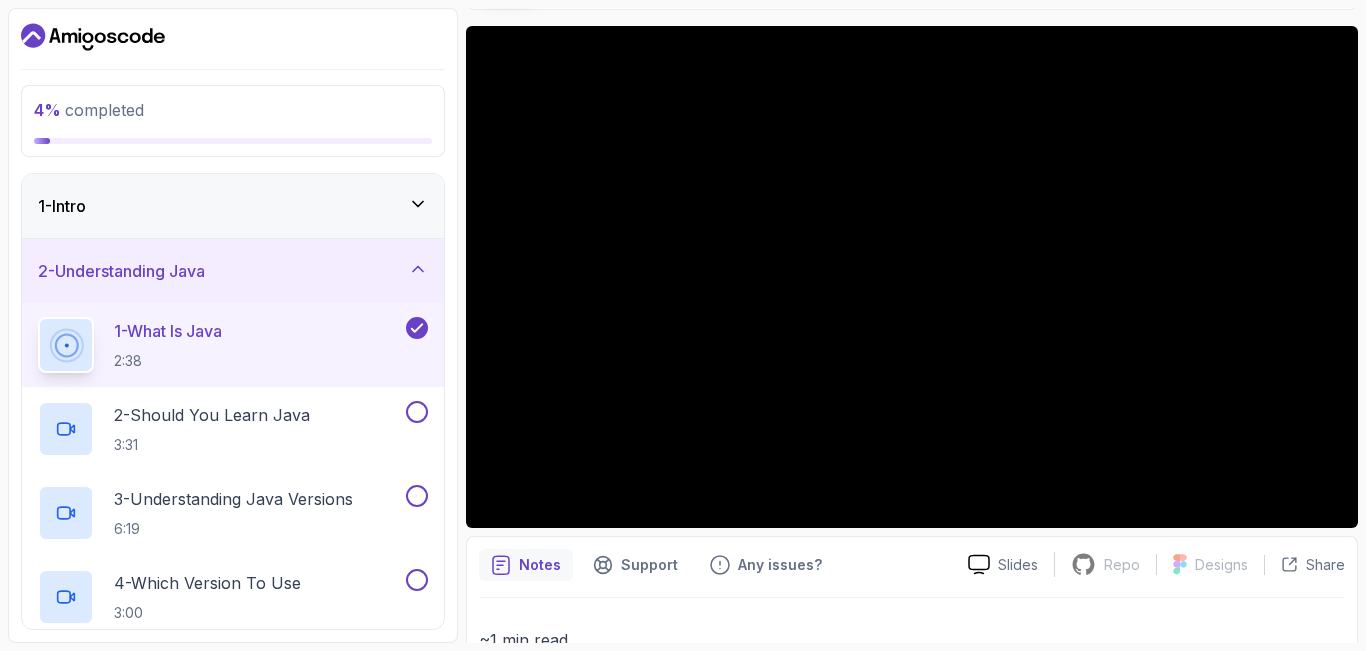 scroll, scrollTop: 157, scrollLeft: 0, axis: vertical 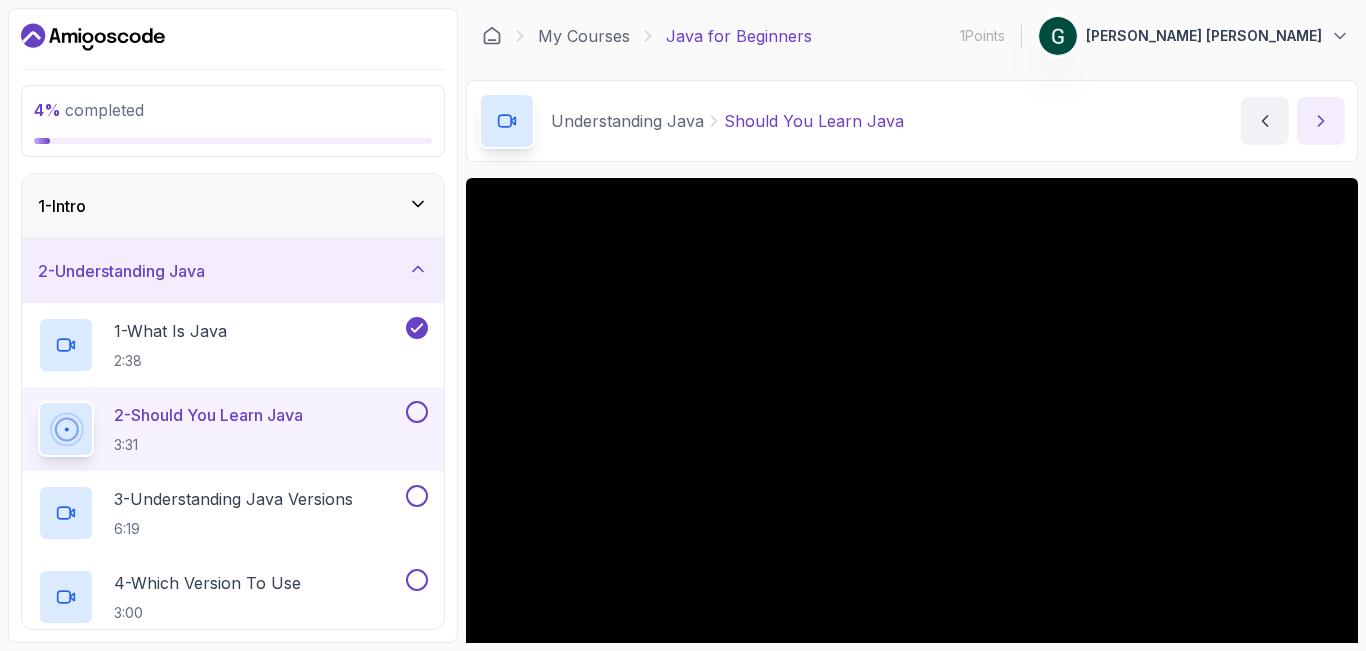 click 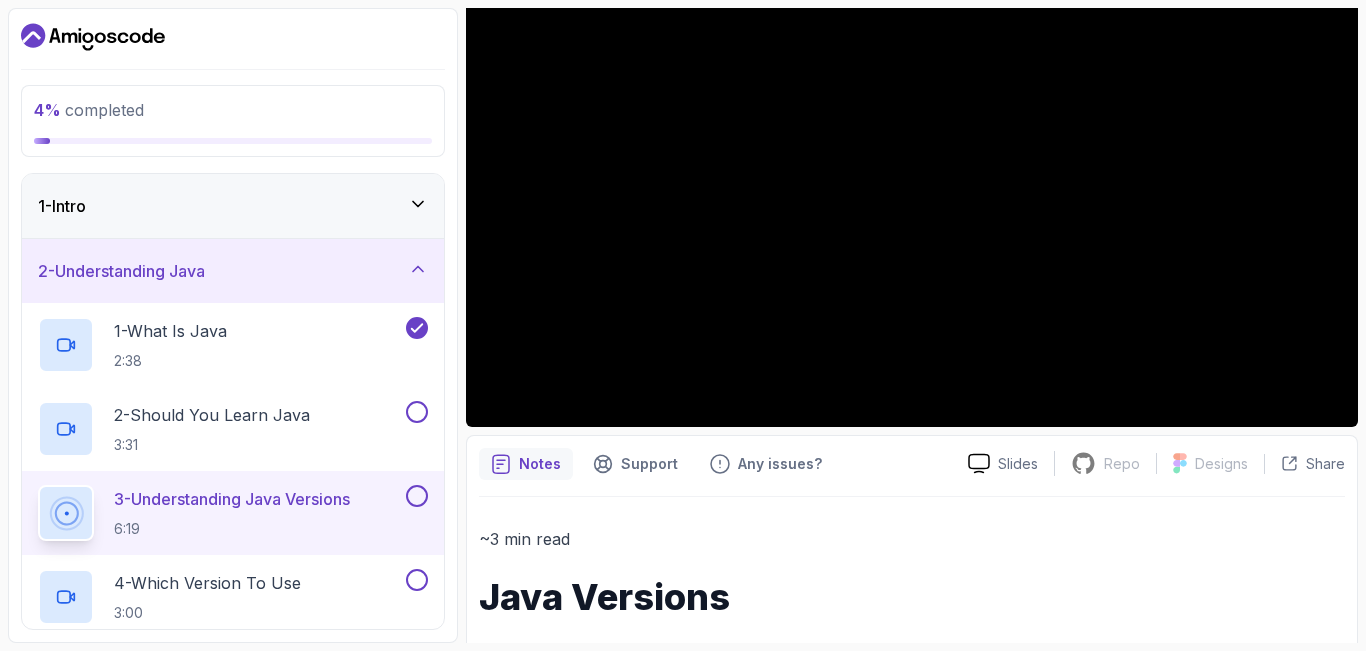 scroll, scrollTop: 257, scrollLeft: 0, axis: vertical 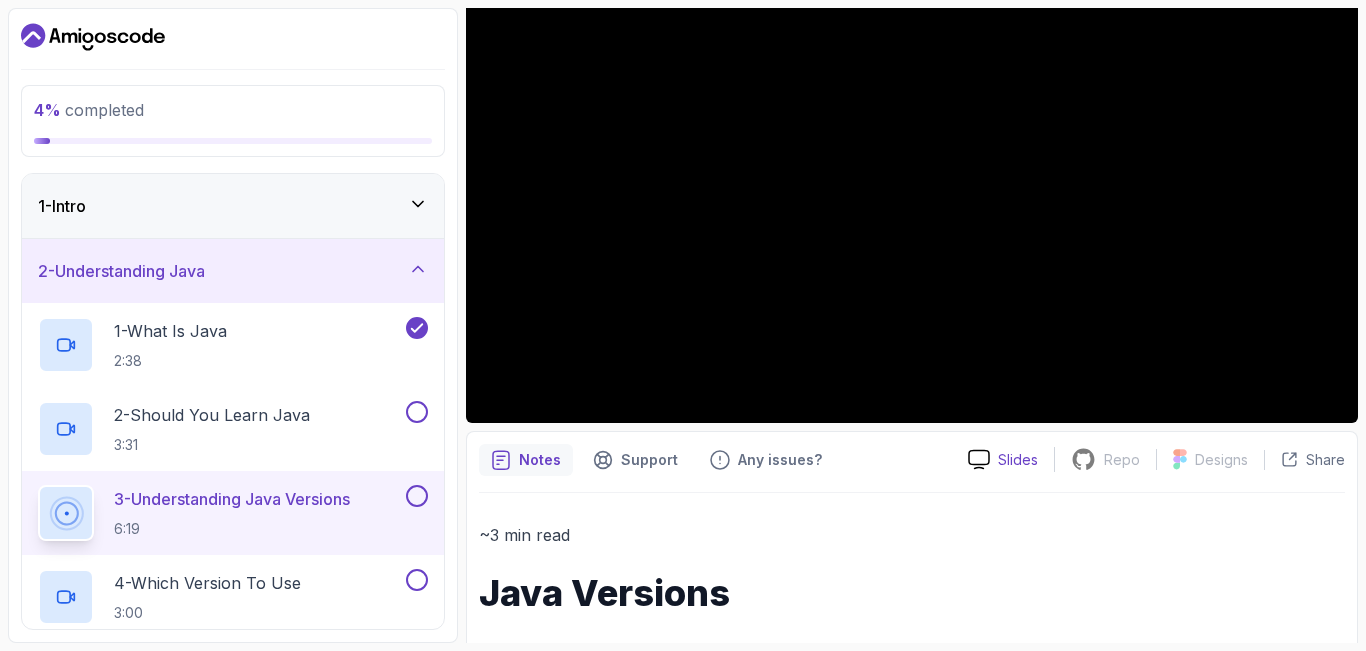 click on "Slides" at bounding box center (1018, 460) 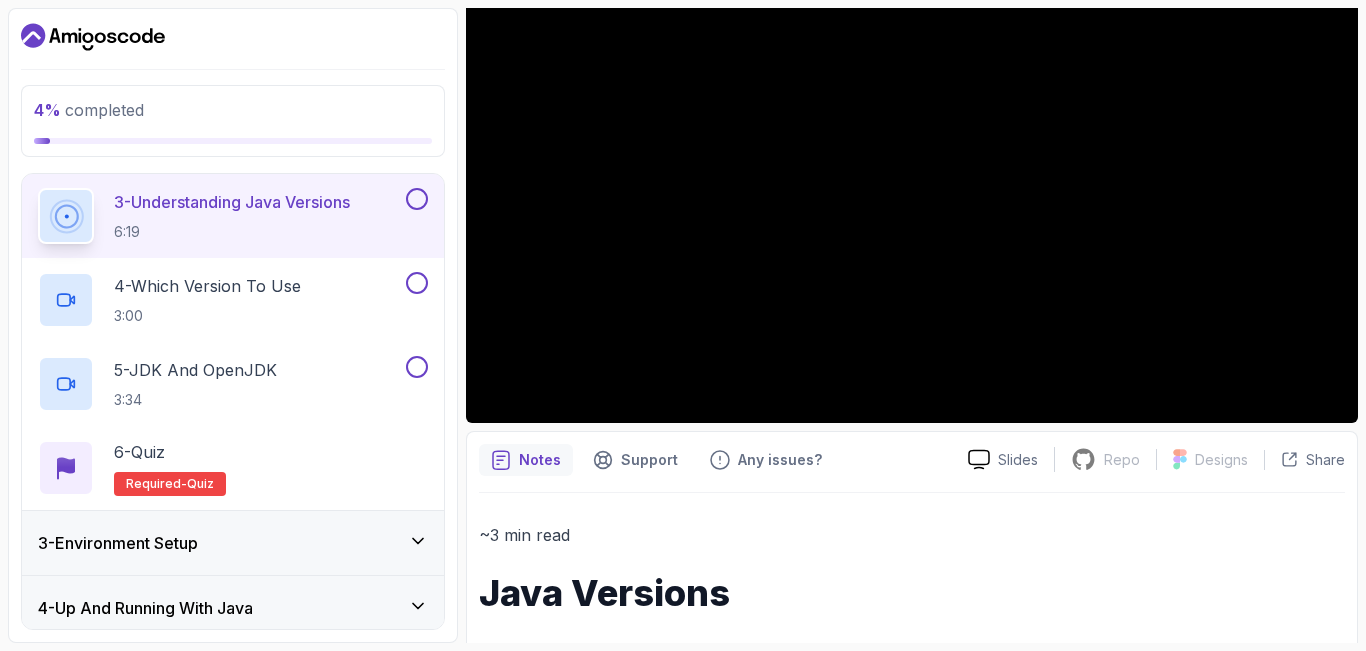 scroll, scrollTop: 291, scrollLeft: 0, axis: vertical 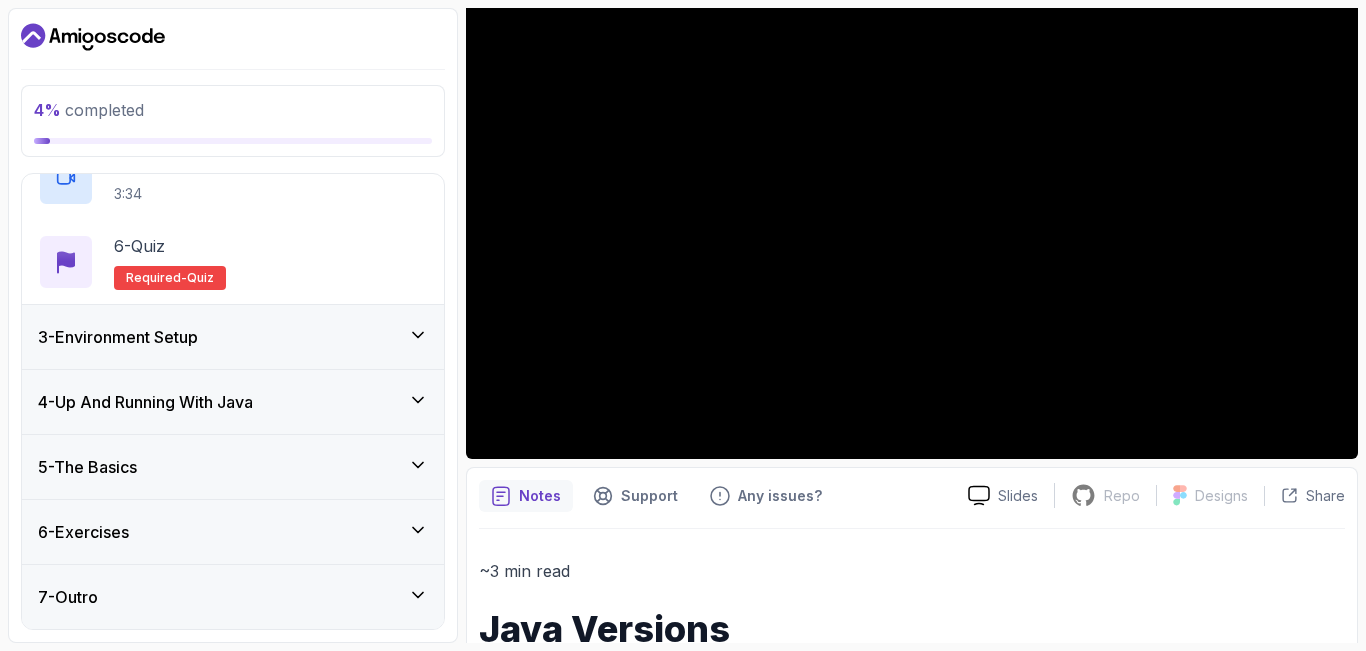 click on "3  -  Environment Setup" at bounding box center (233, 337) 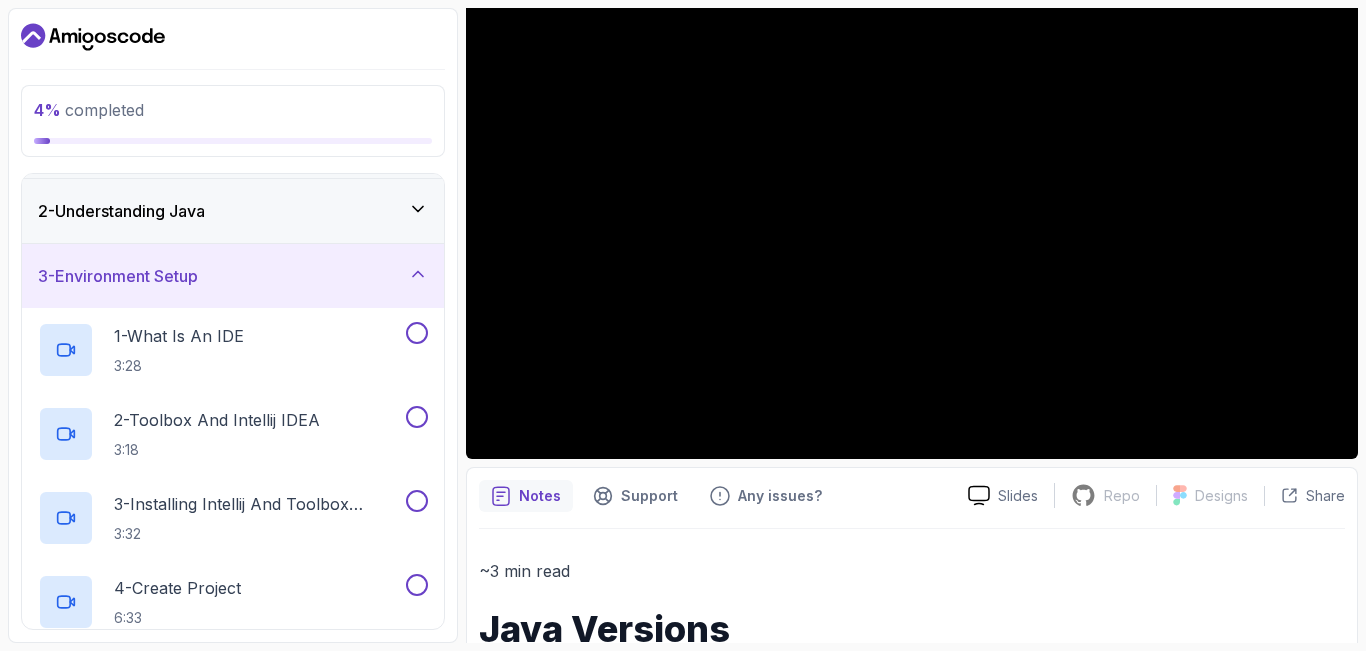 scroll, scrollTop: 0, scrollLeft: 0, axis: both 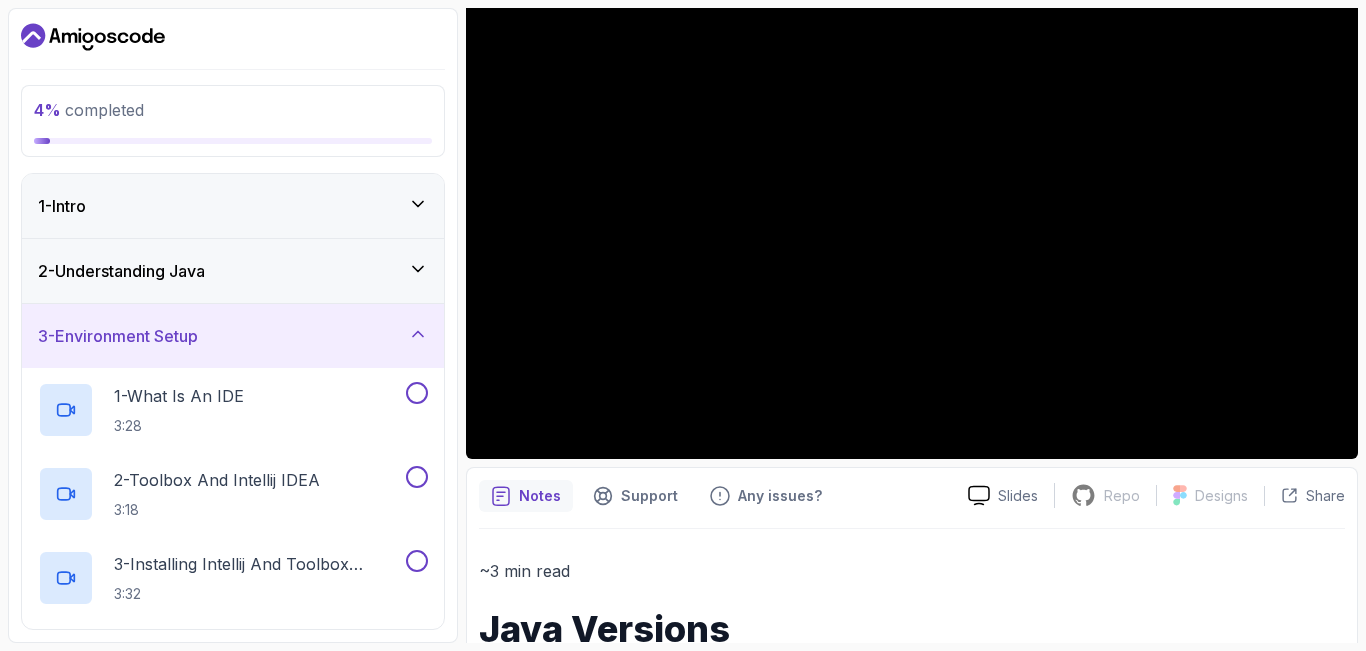 type 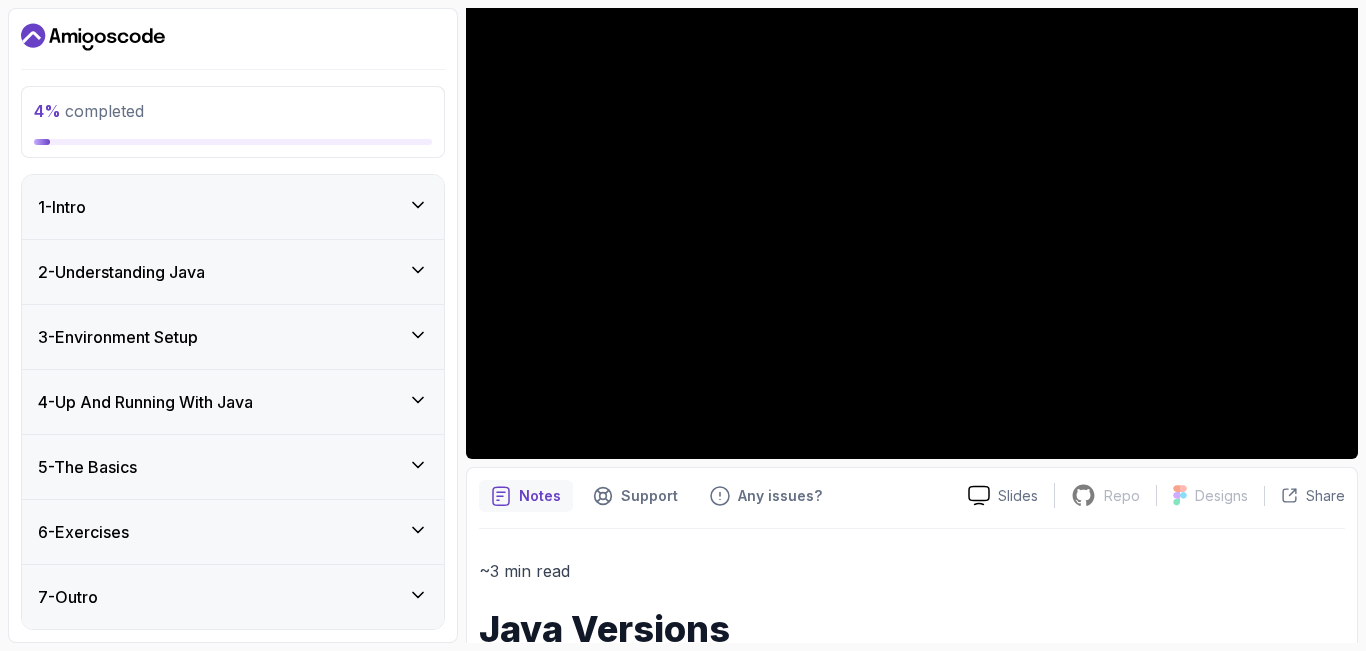 click on "2  -  Understanding Java" at bounding box center [233, 272] 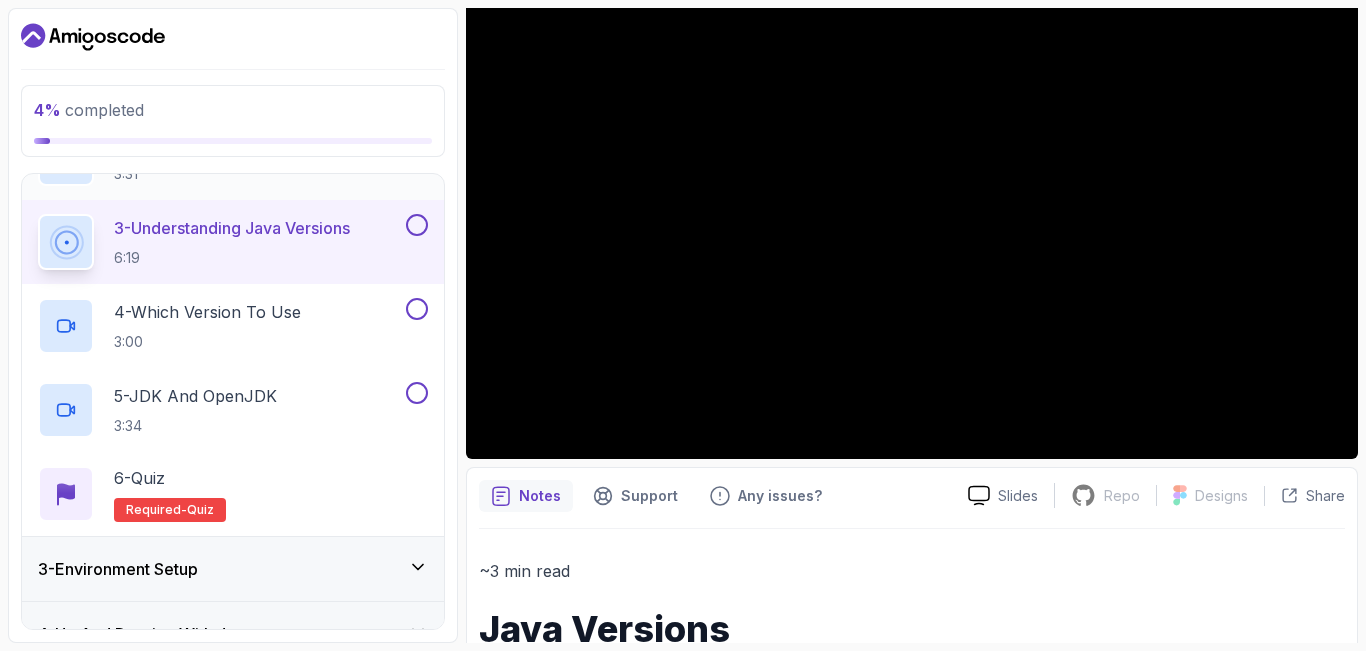 scroll, scrollTop: 289, scrollLeft: 0, axis: vertical 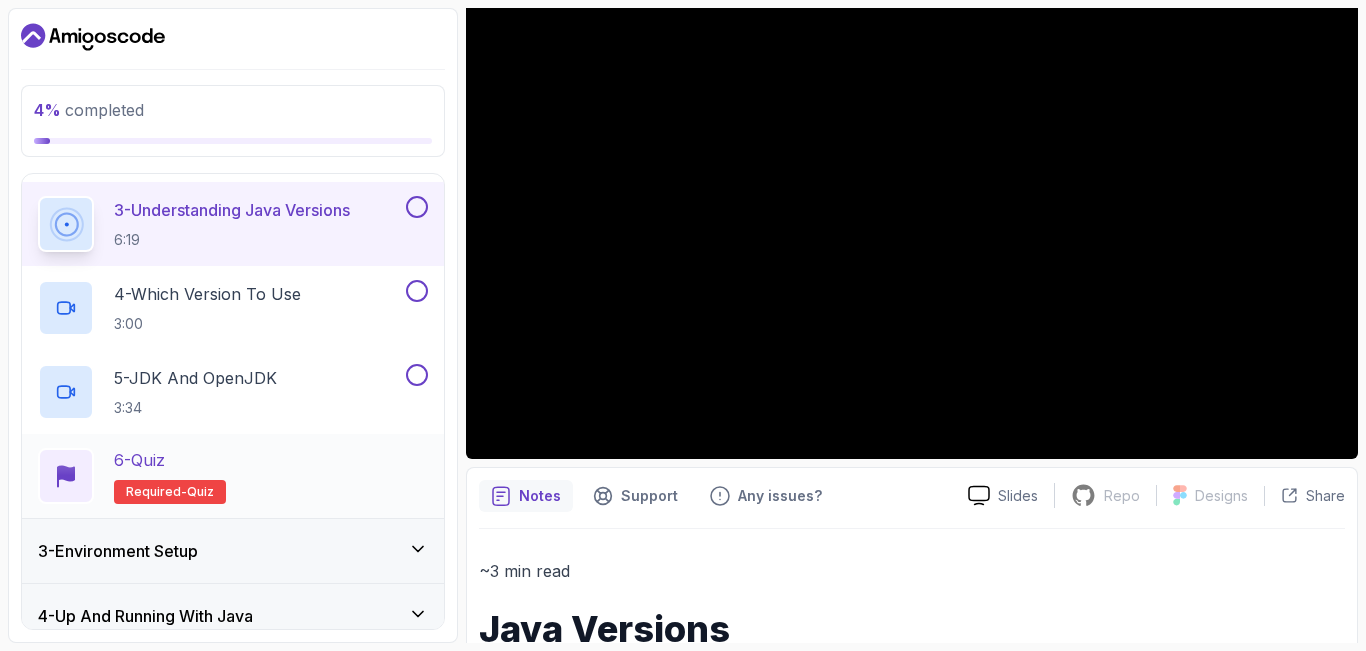 click on "6  -  Quiz Required- quiz" at bounding box center [233, 476] 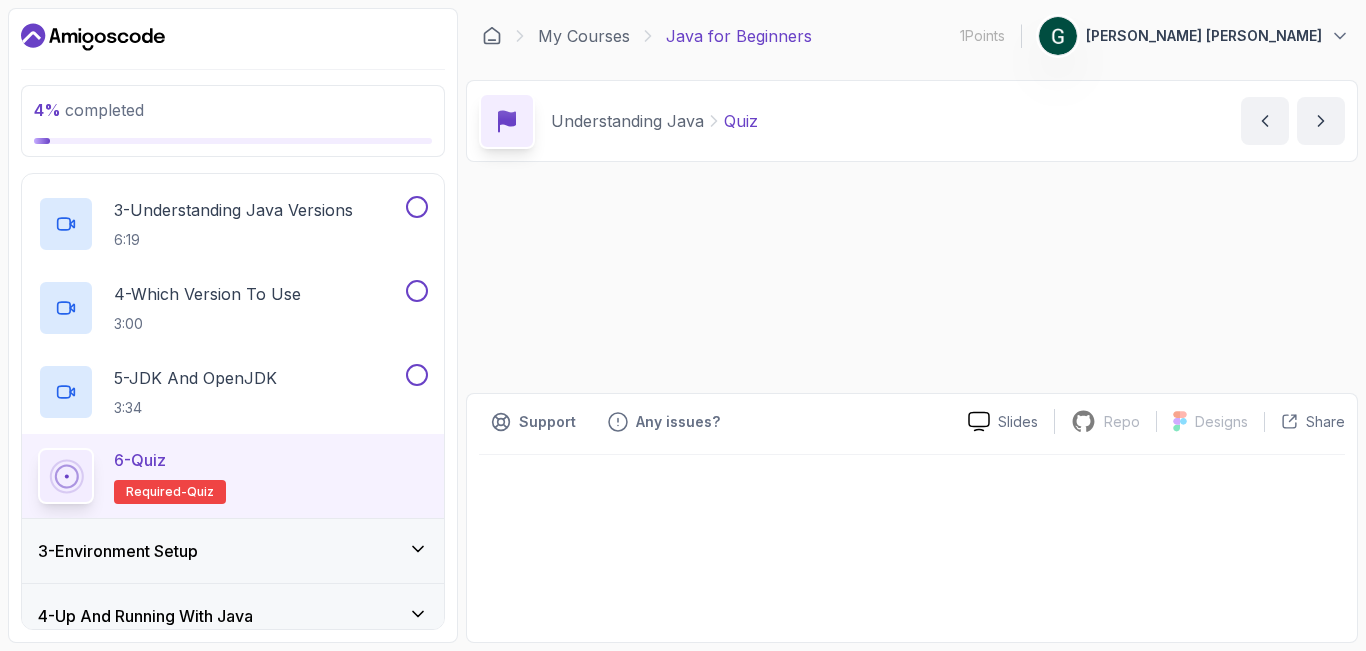 scroll, scrollTop: 0, scrollLeft: 0, axis: both 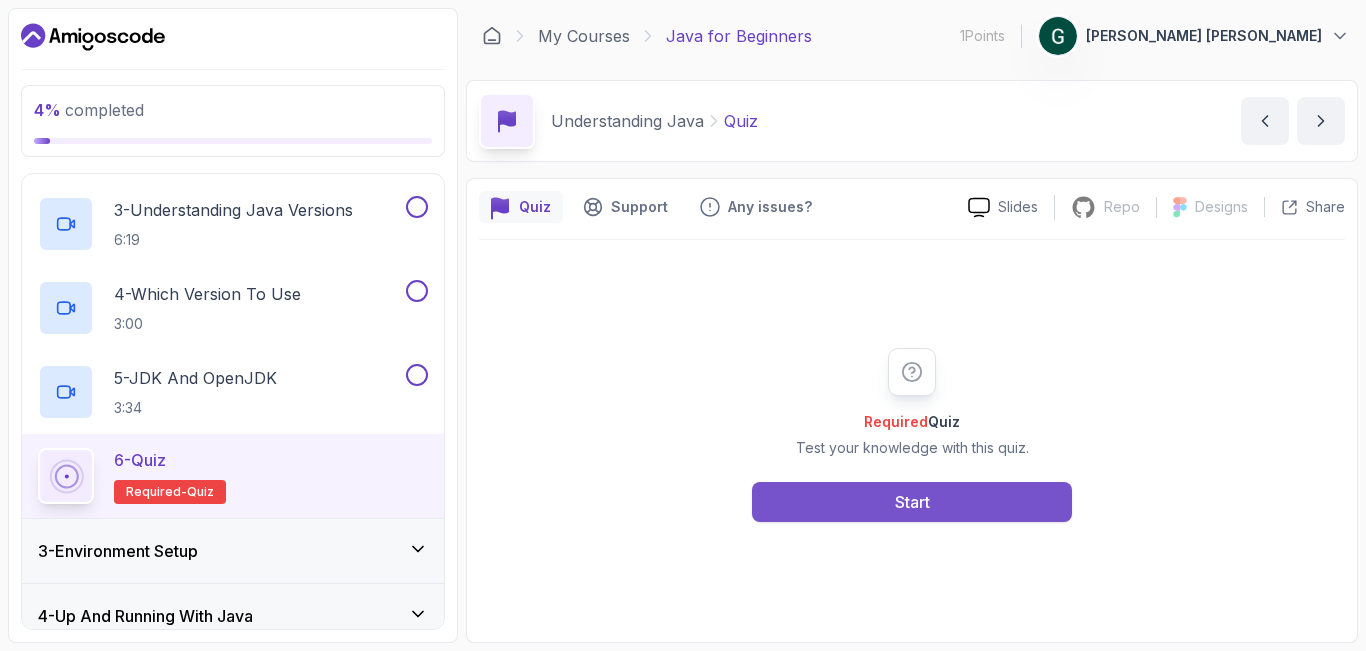 click on "Start" at bounding box center (912, 502) 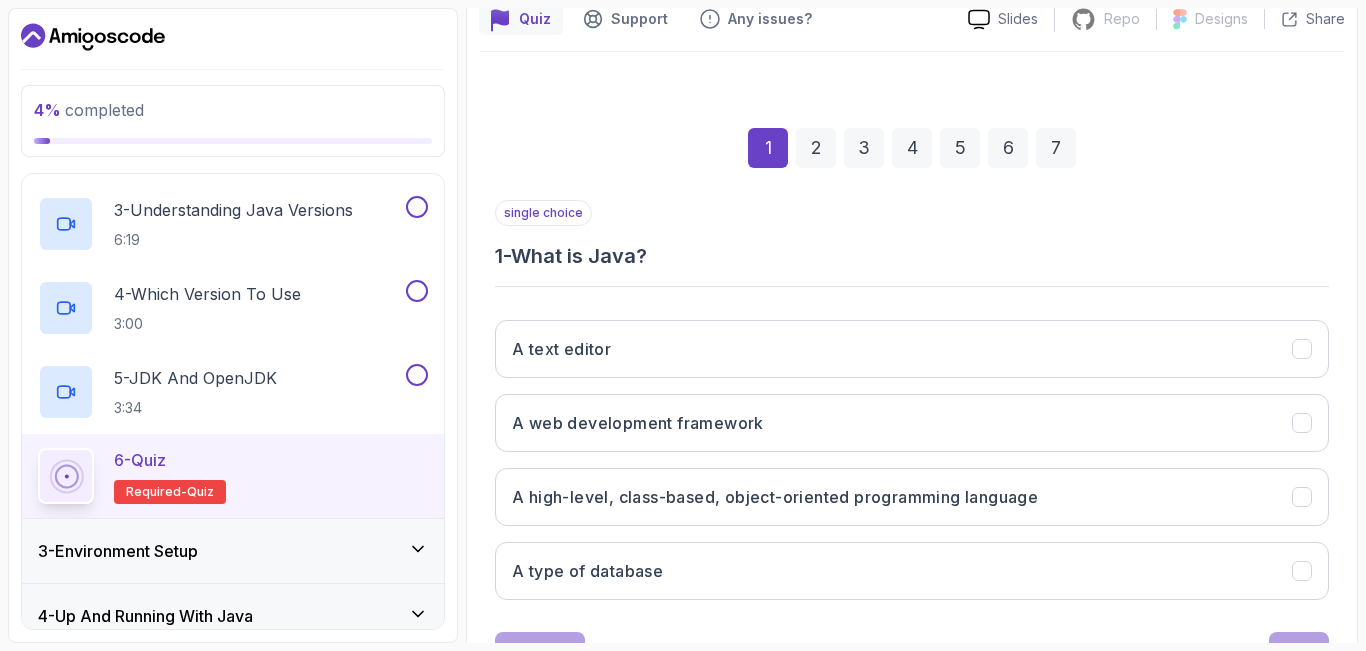 scroll, scrollTop: 274, scrollLeft: 0, axis: vertical 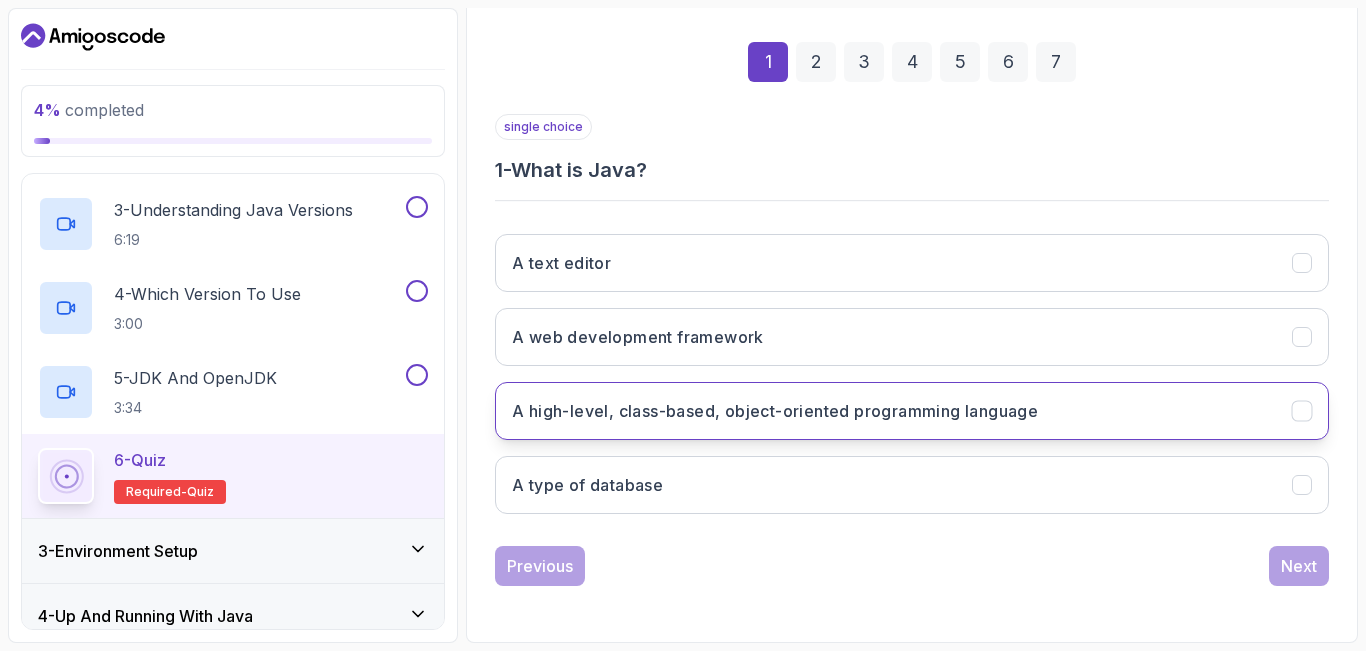 click on "A high-level, class-based, object-oriented programming language" at bounding box center (775, 411) 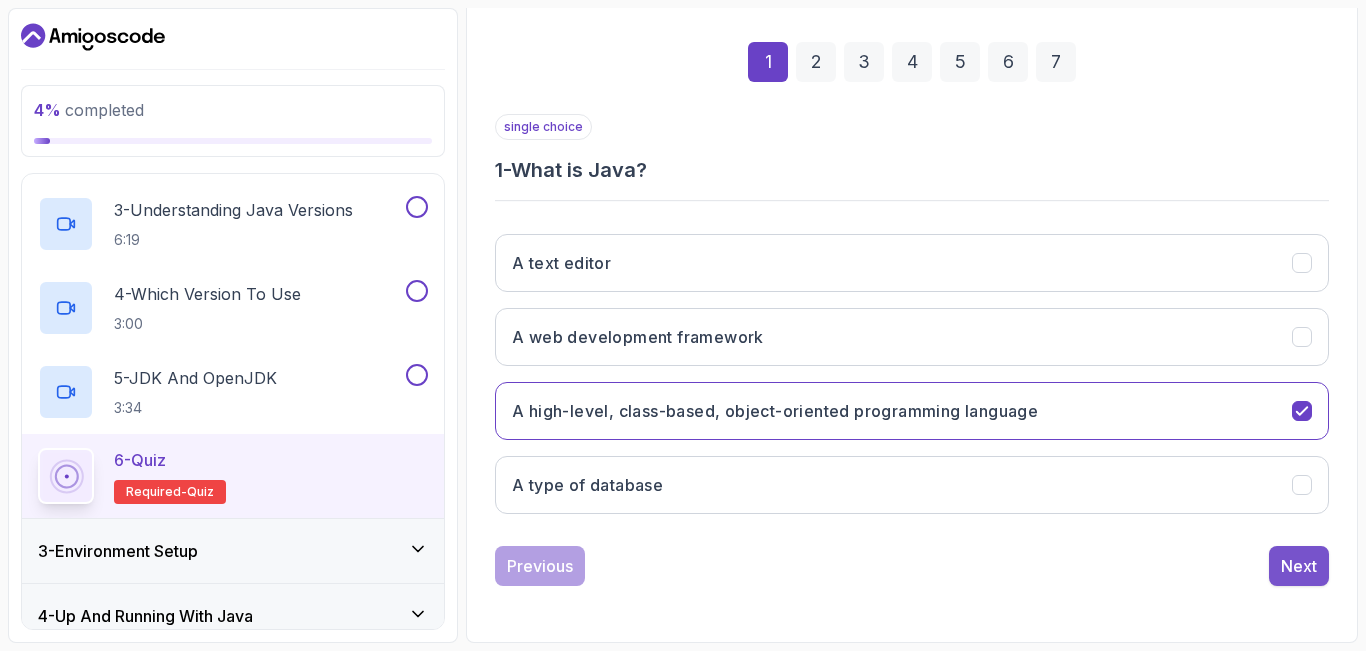 click on "Next" at bounding box center (1299, 566) 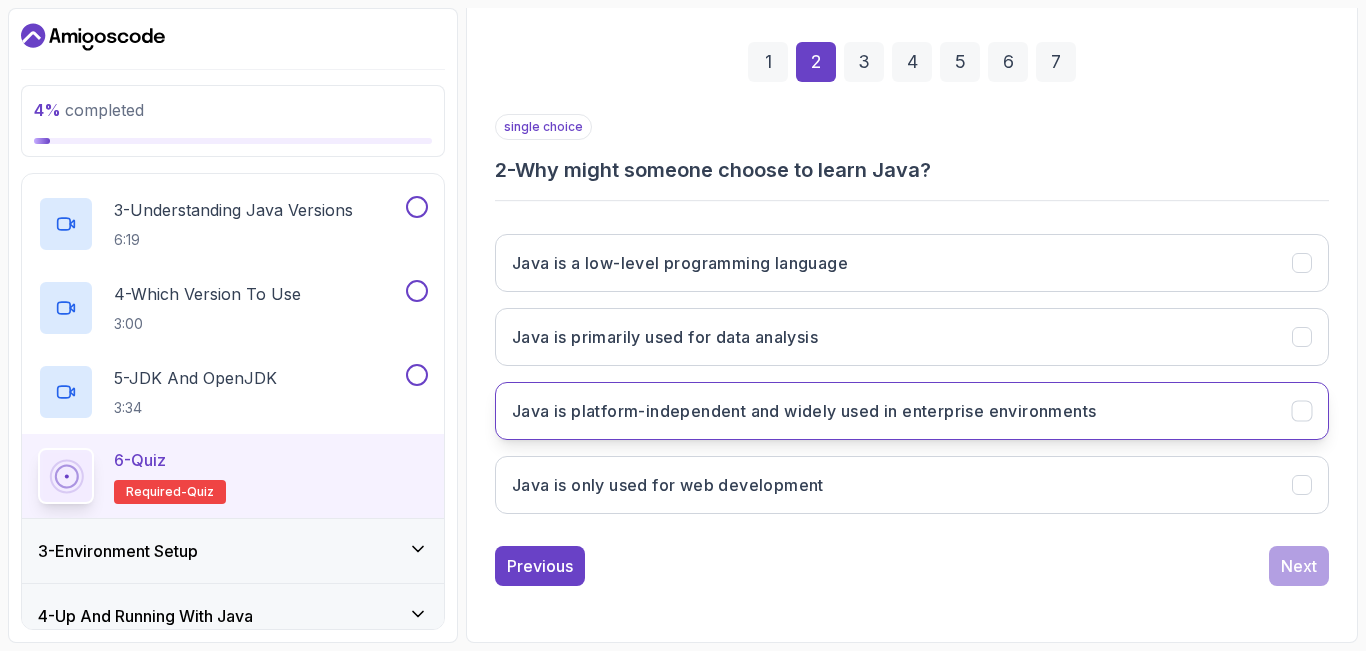 click on "Java is platform-independent and widely used in enterprise environments" at bounding box center [804, 411] 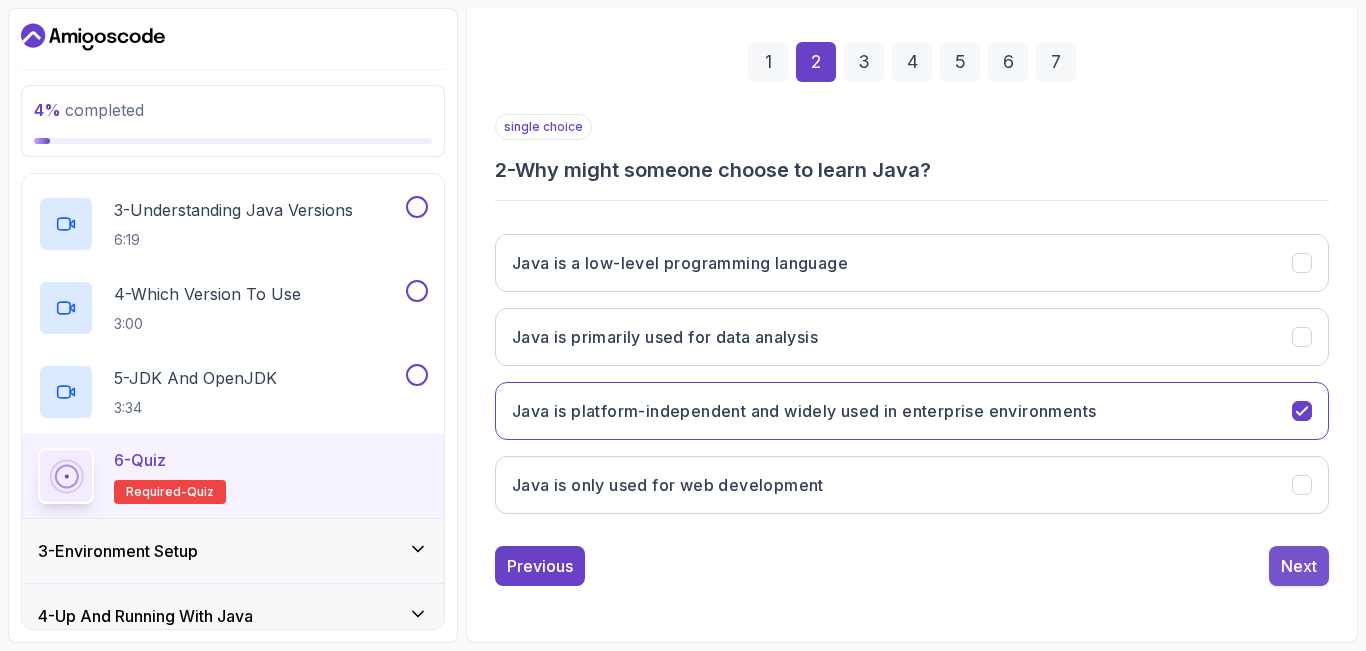 click on "Next" at bounding box center (1299, 566) 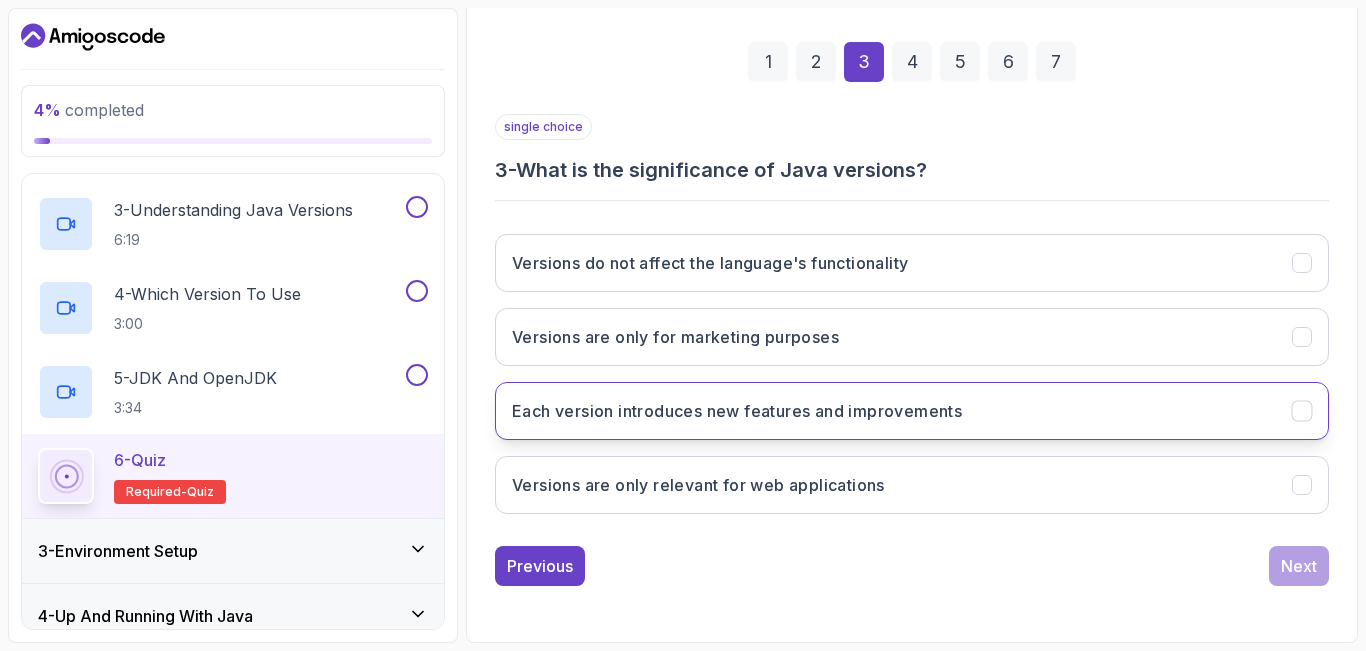 click on "Each version introduces new features and improvements" at bounding box center (912, 411) 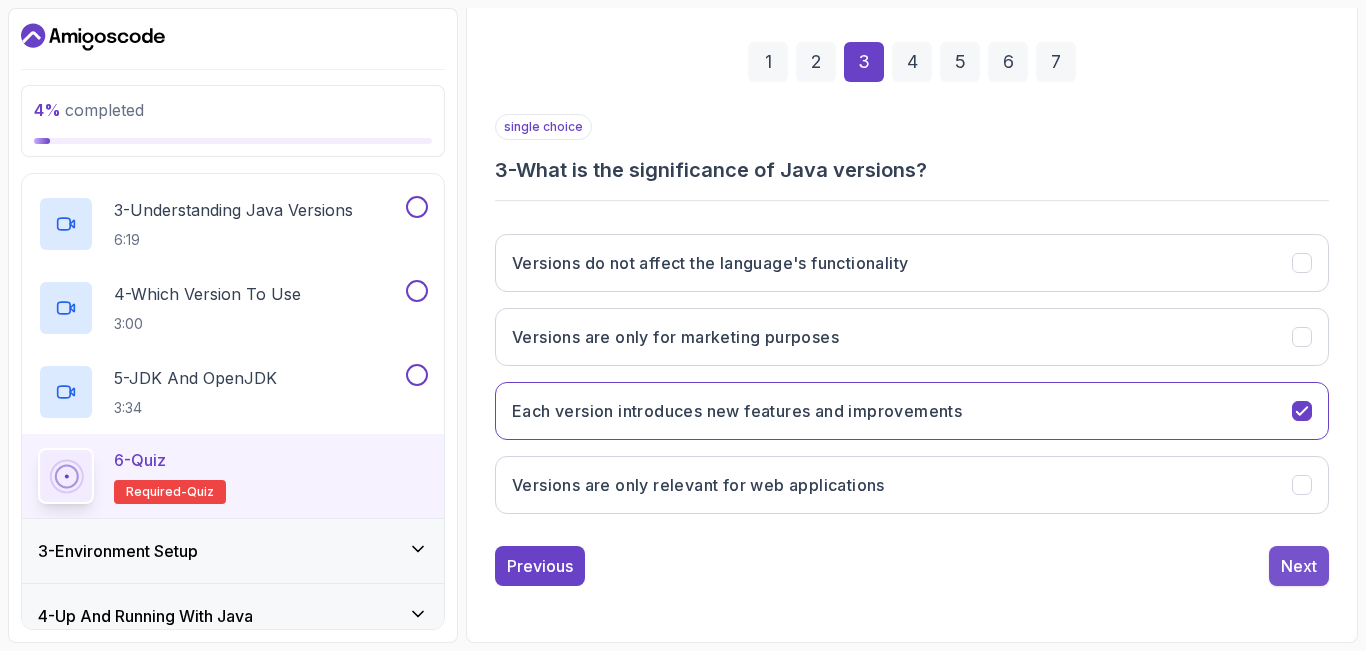 click on "Next" at bounding box center (1299, 566) 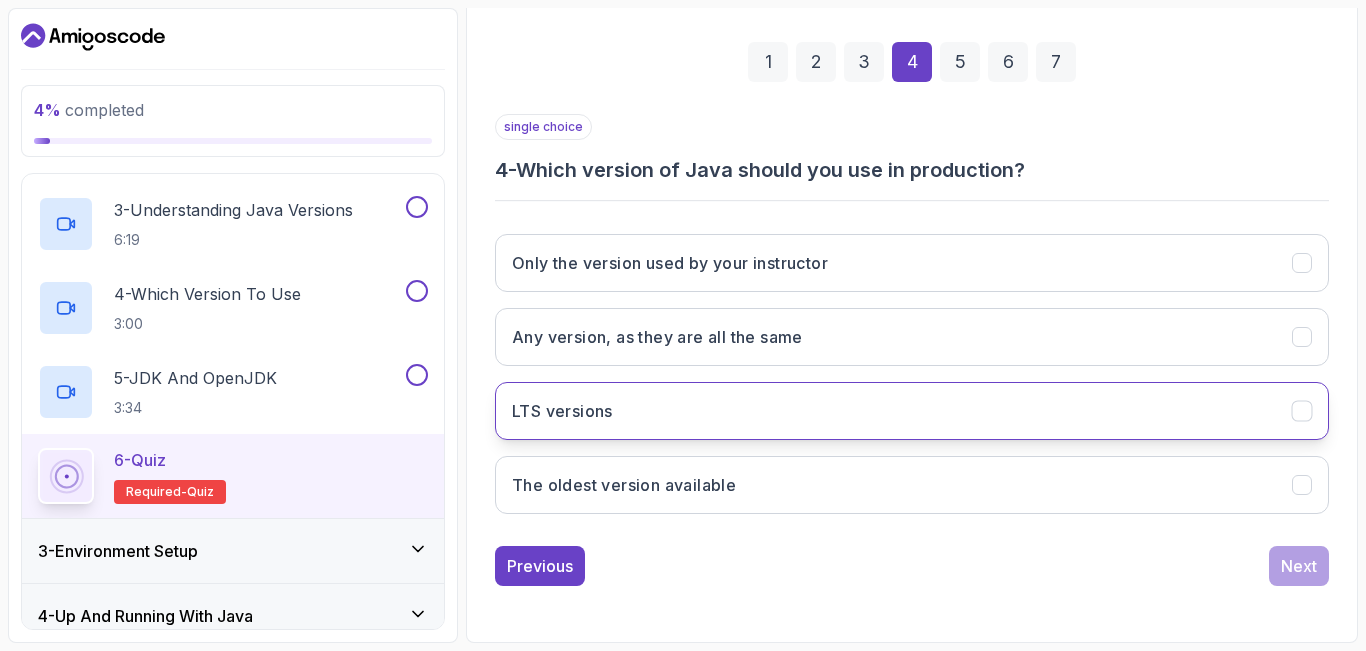click on "LTS versions" at bounding box center [912, 411] 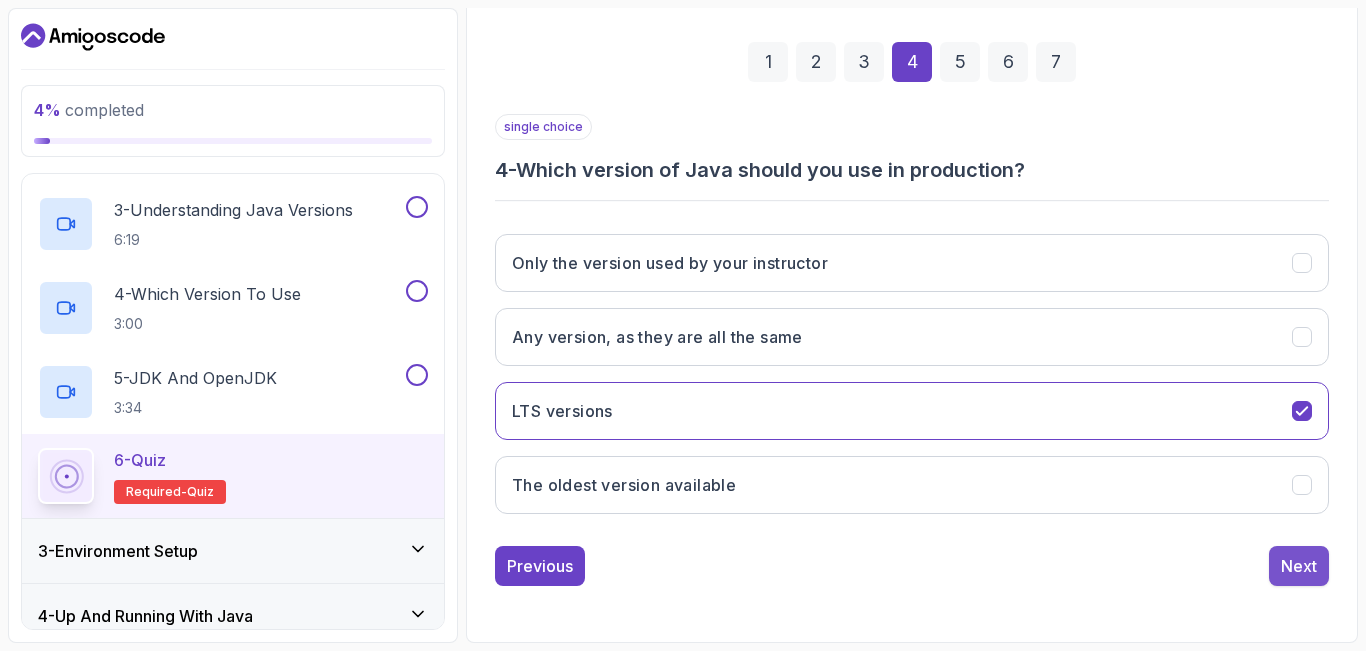 click on "Next" at bounding box center (1299, 566) 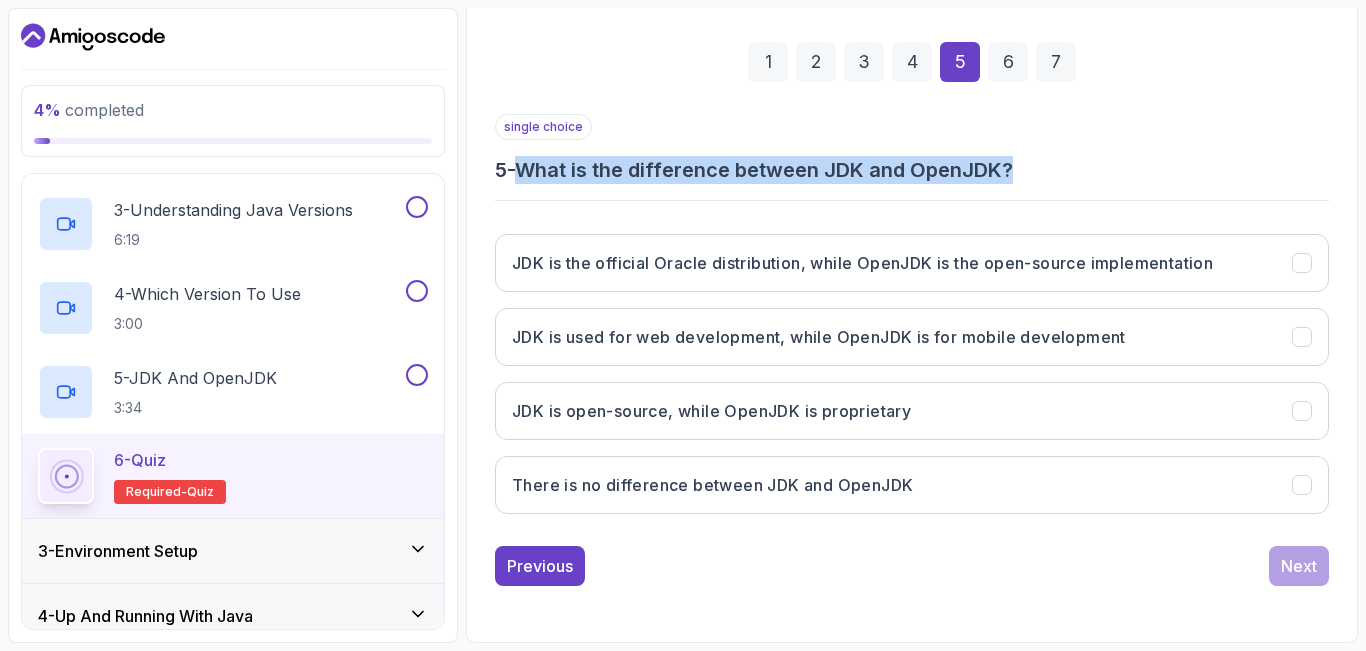 drag, startPoint x: 931, startPoint y: 178, endPoint x: 529, endPoint y: 171, distance: 402.06094 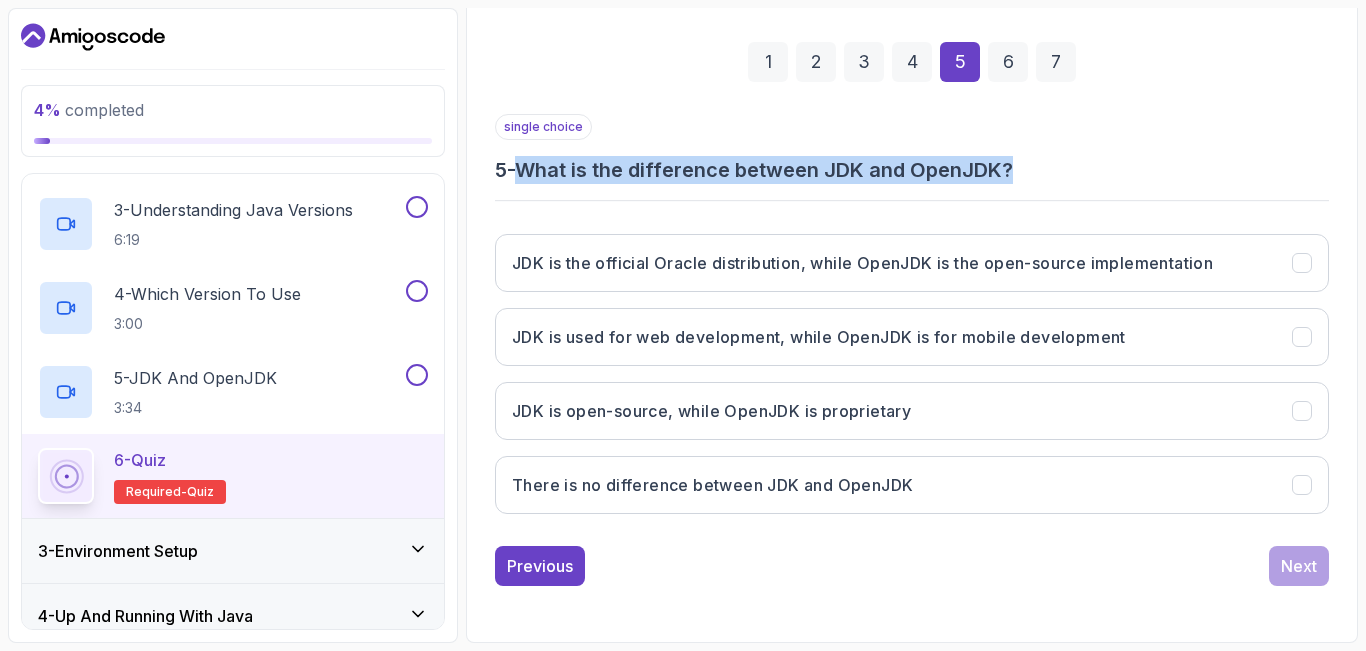 click on "5  -  What is the difference between JDK and OpenJDK?" at bounding box center (912, 170) 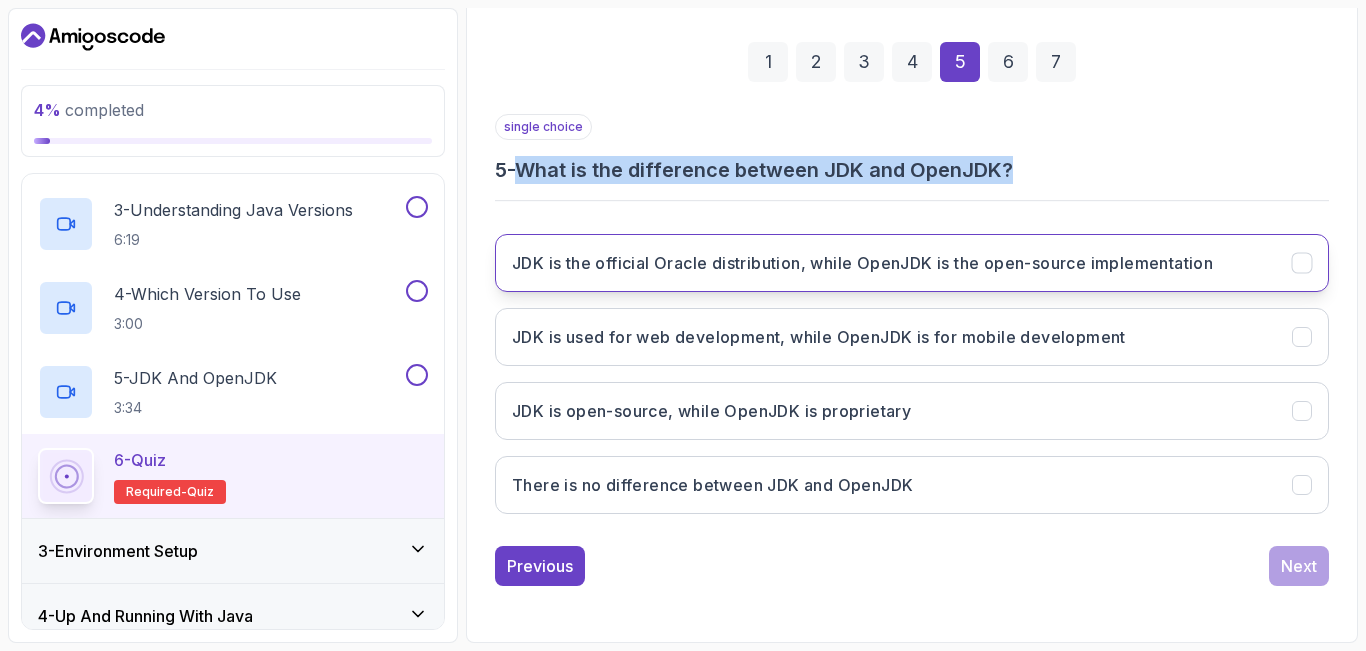 click on "JDK is the official Oracle distribution, while OpenJDK is the open-source implementation" at bounding box center [862, 263] 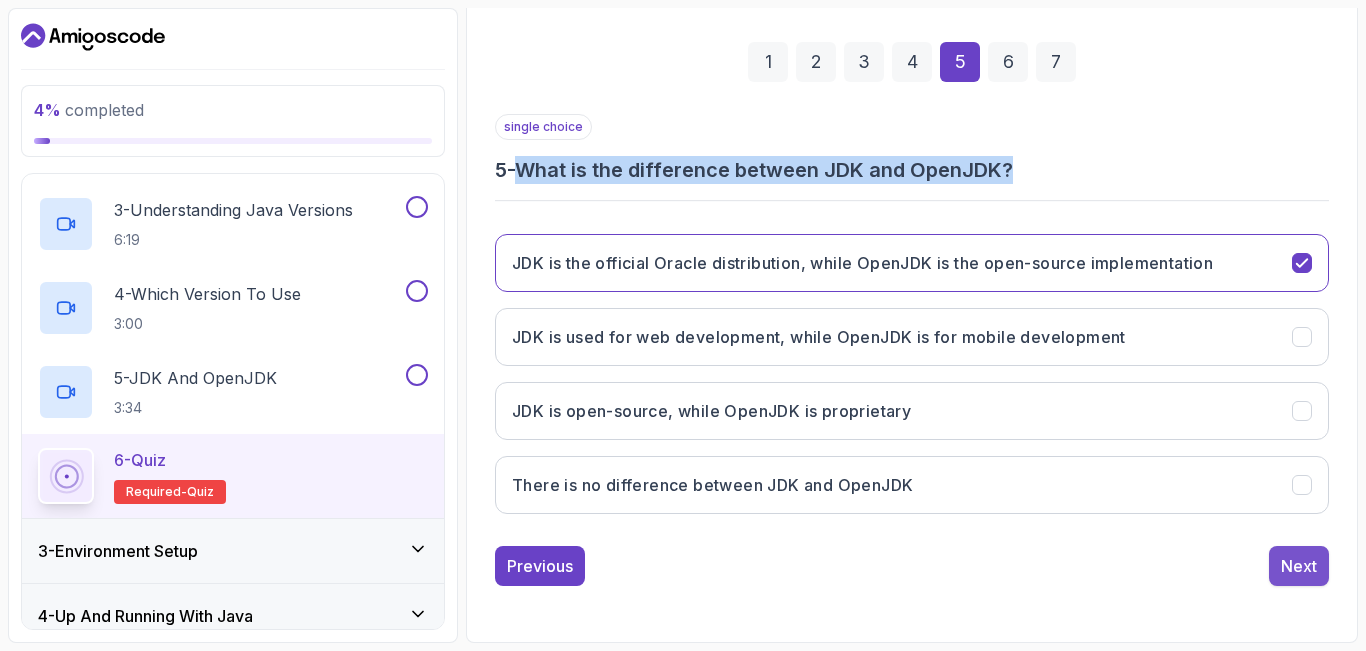 click on "Next" at bounding box center (1299, 566) 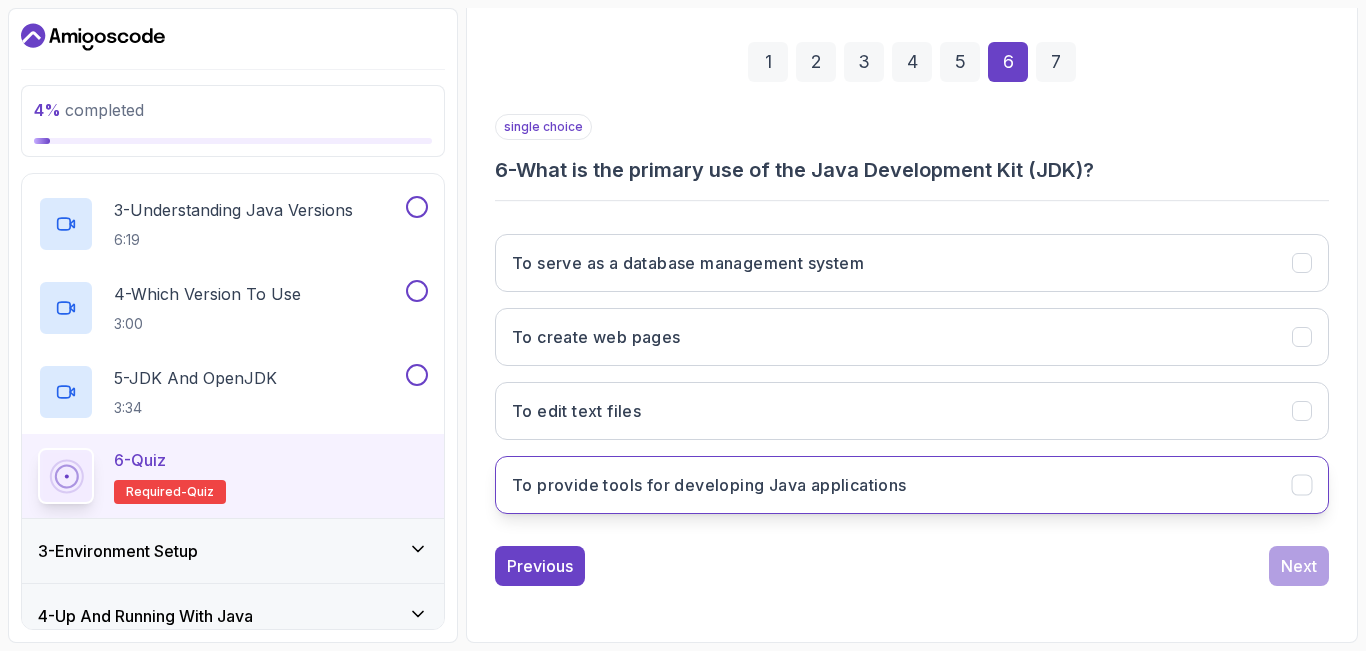 click on "To provide tools for developing Java applications" at bounding box center [709, 485] 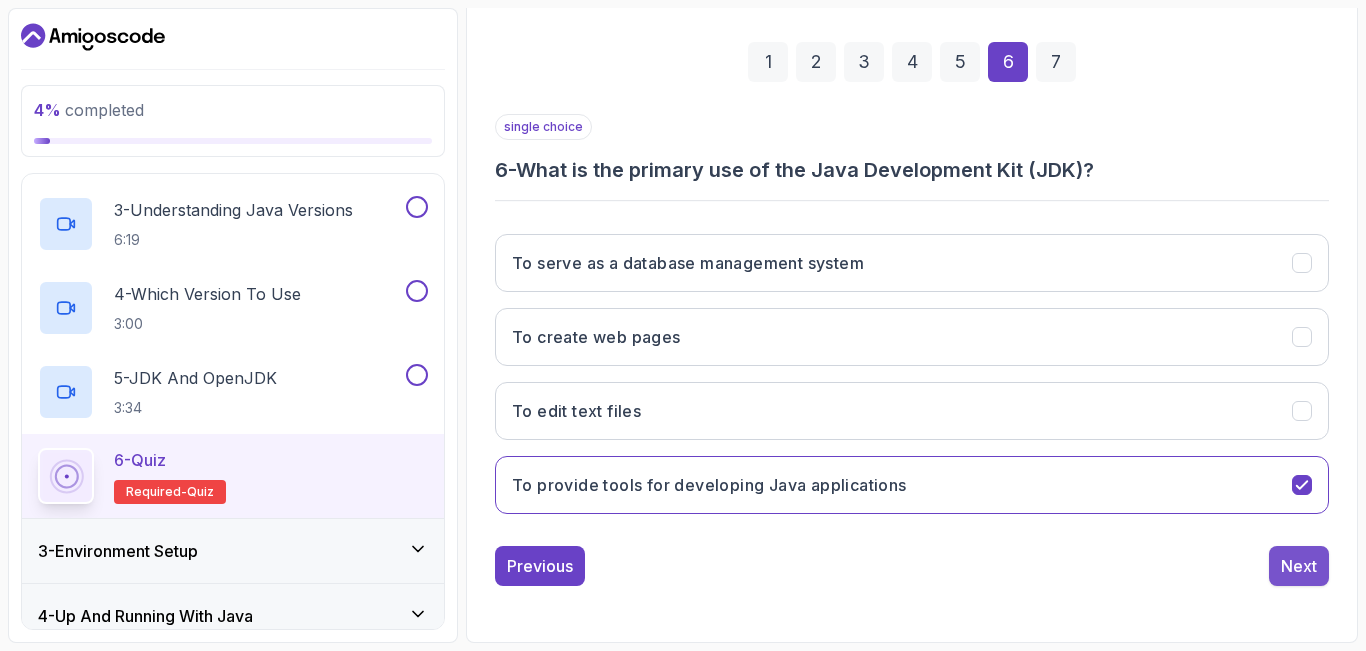 click on "Next" at bounding box center (1299, 566) 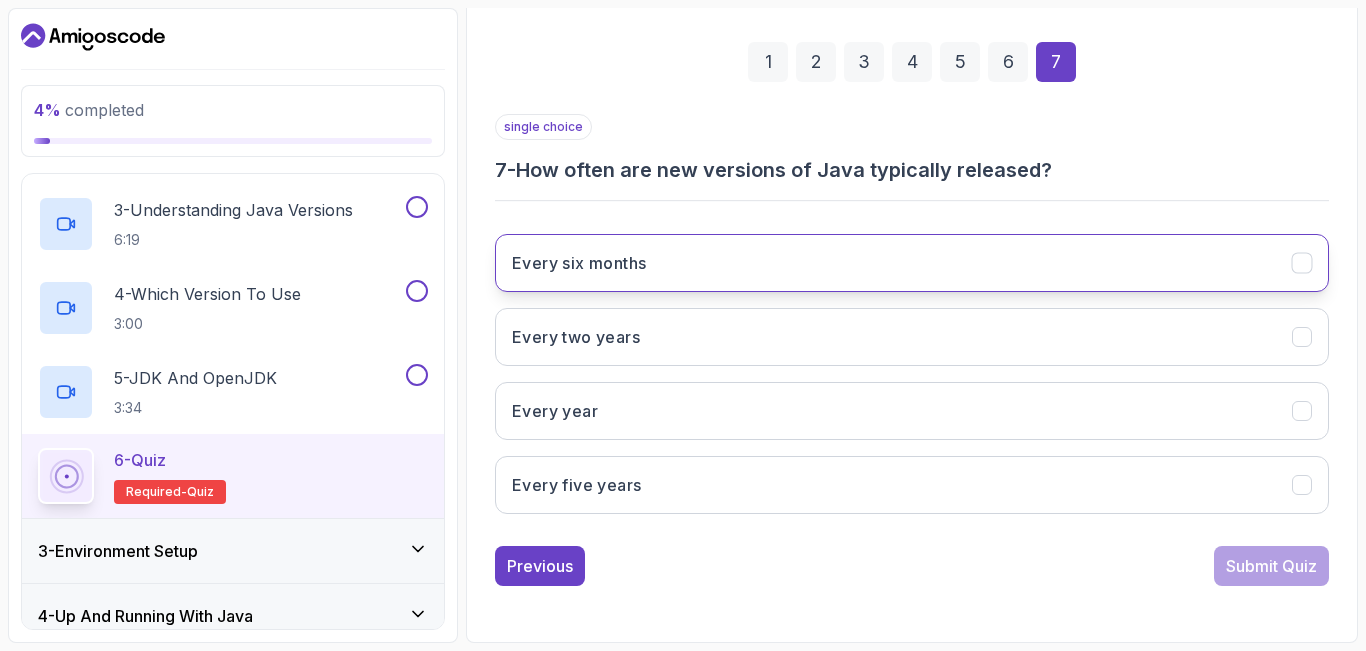 click on "Every six months" at bounding box center (912, 263) 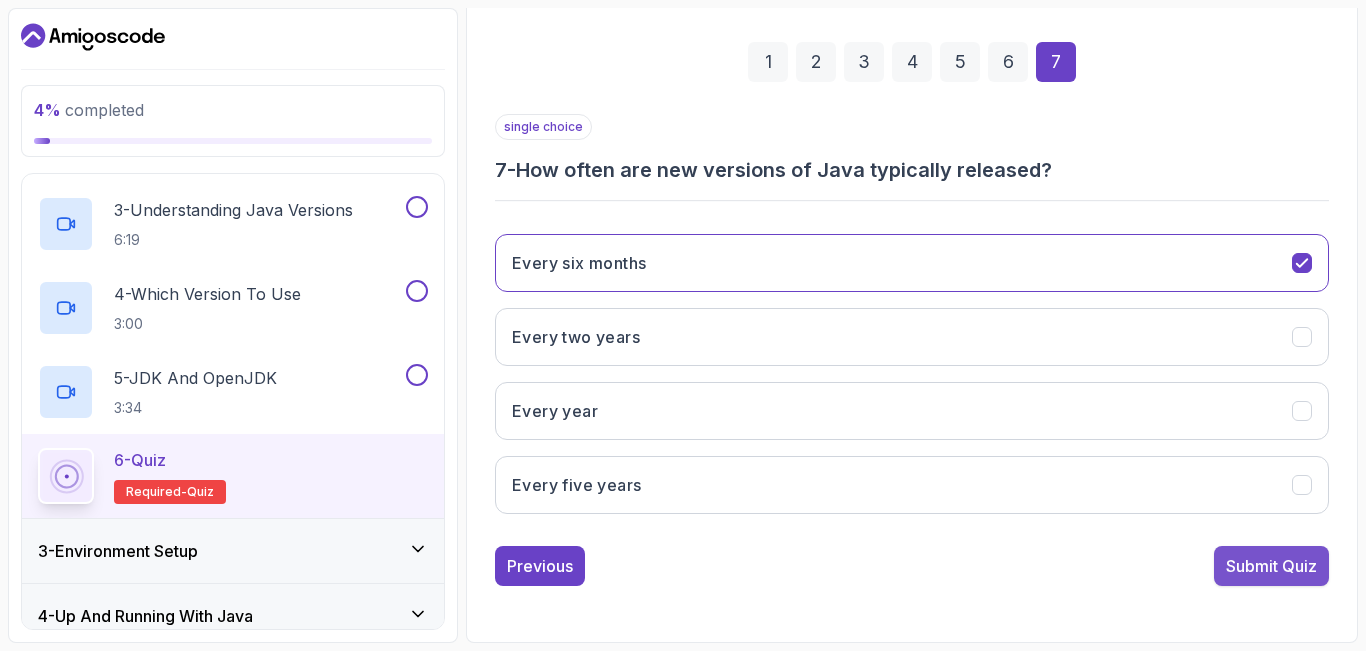 click on "Submit Quiz" at bounding box center (1271, 566) 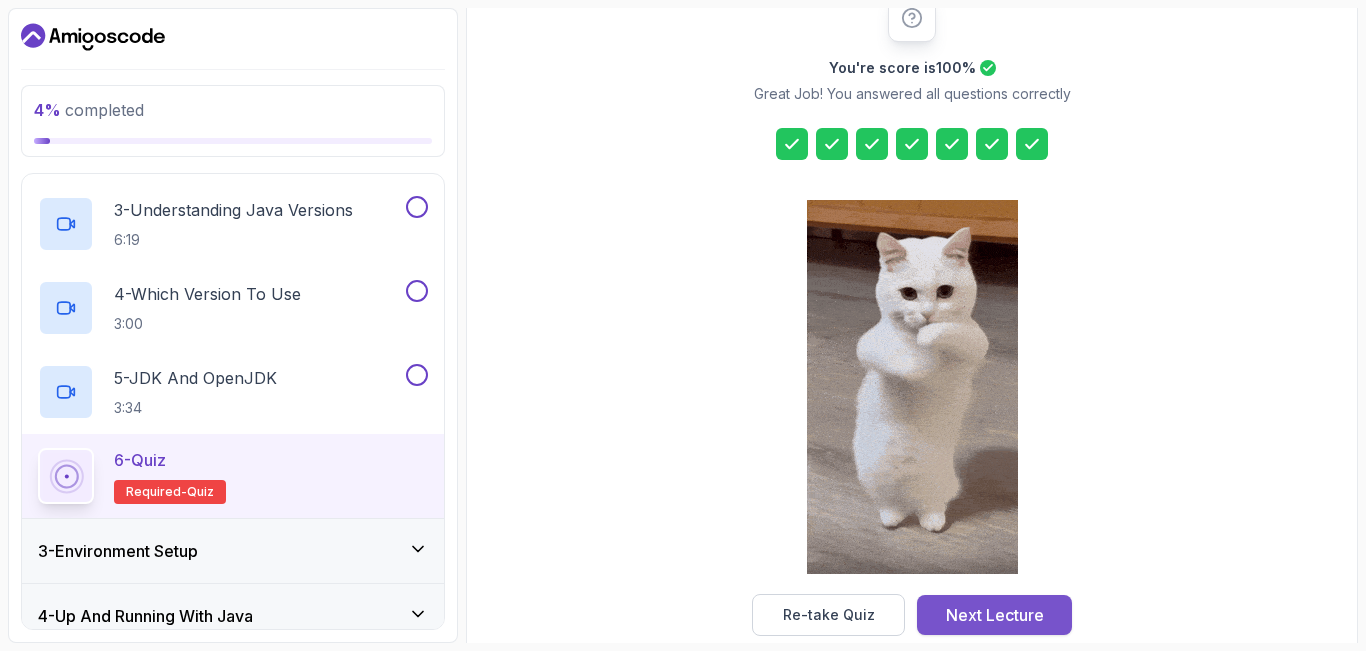 click on "Next Lecture" at bounding box center (995, 615) 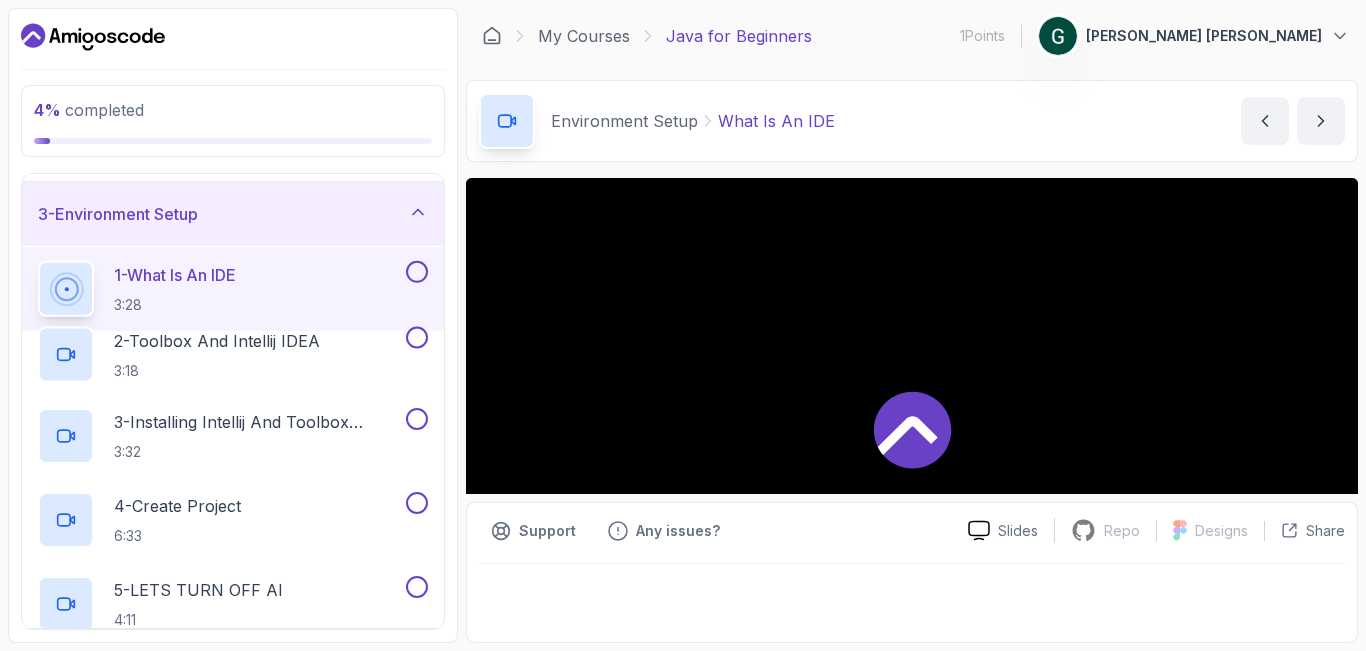 scroll, scrollTop: 0, scrollLeft: 0, axis: both 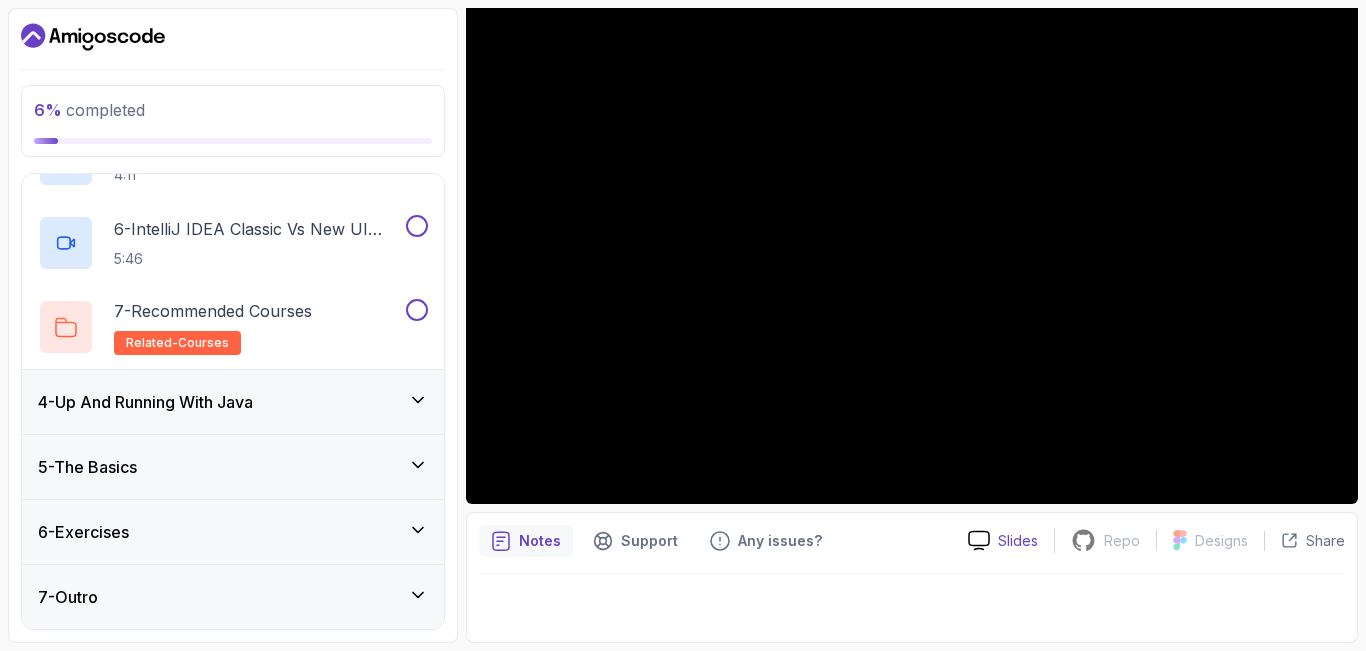 click on "Slides" at bounding box center (1003, 540) 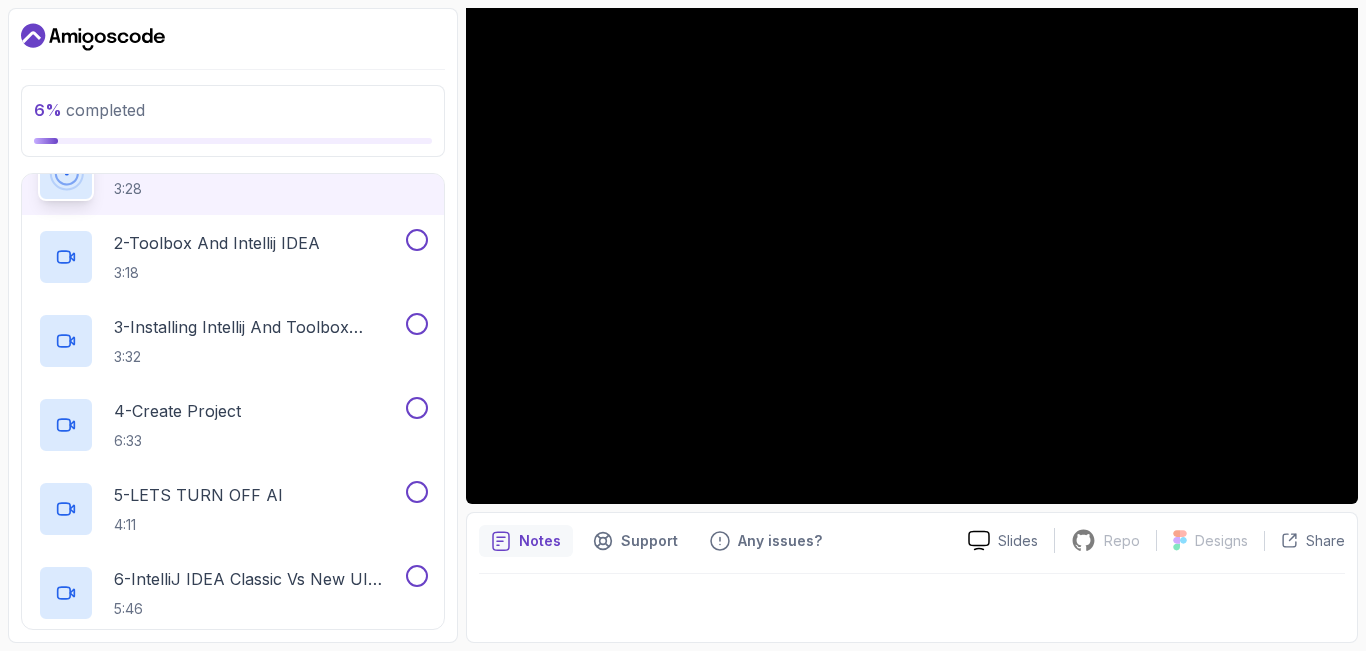scroll, scrollTop: 236, scrollLeft: 0, axis: vertical 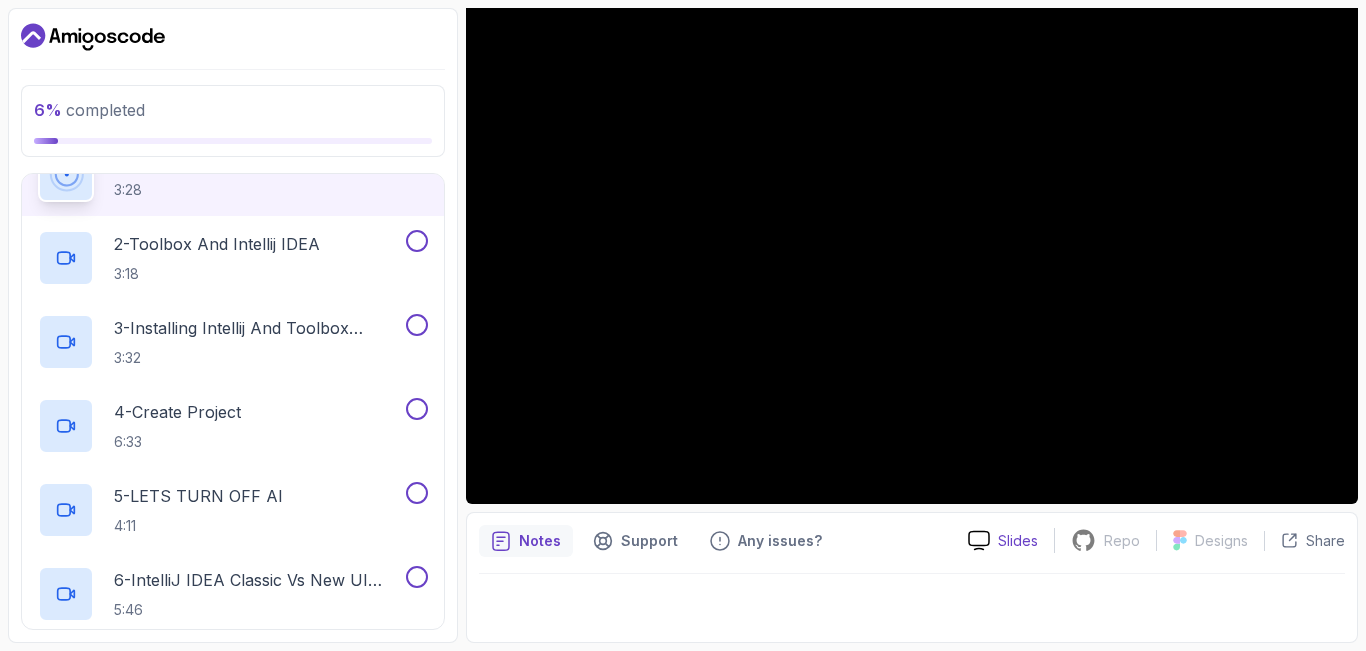 click on "Slides" at bounding box center [1018, 541] 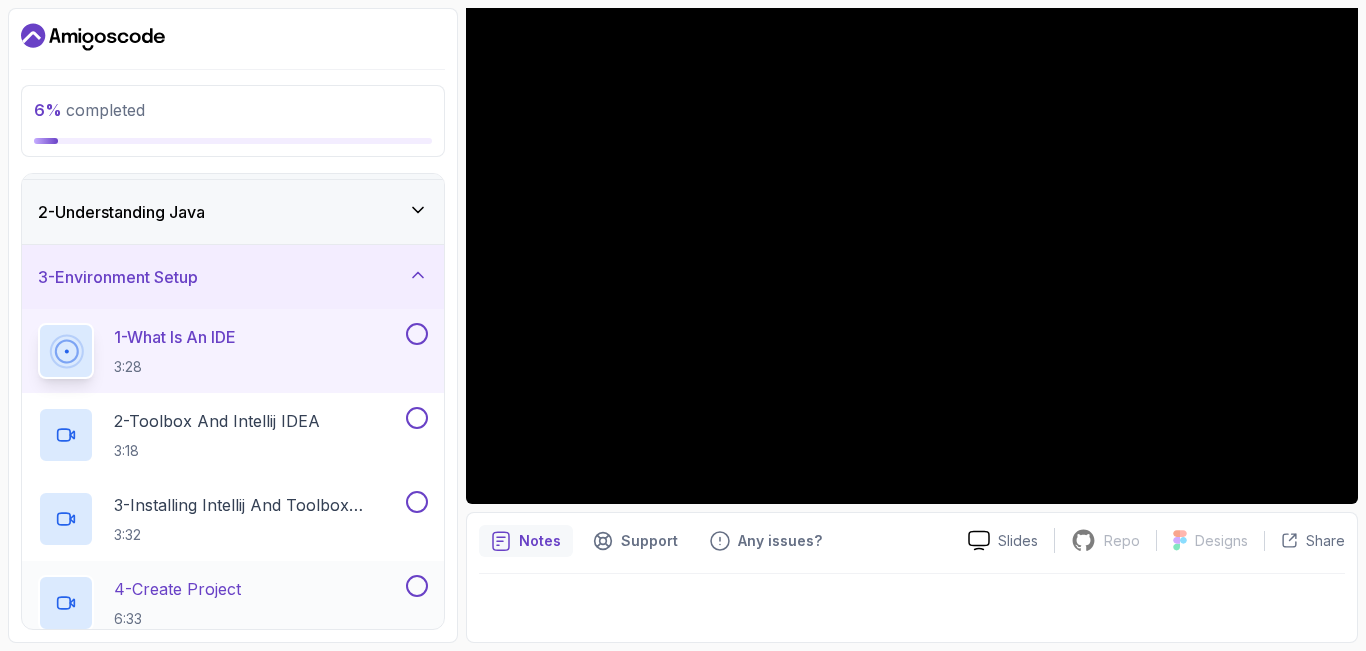 scroll, scrollTop: 47, scrollLeft: 0, axis: vertical 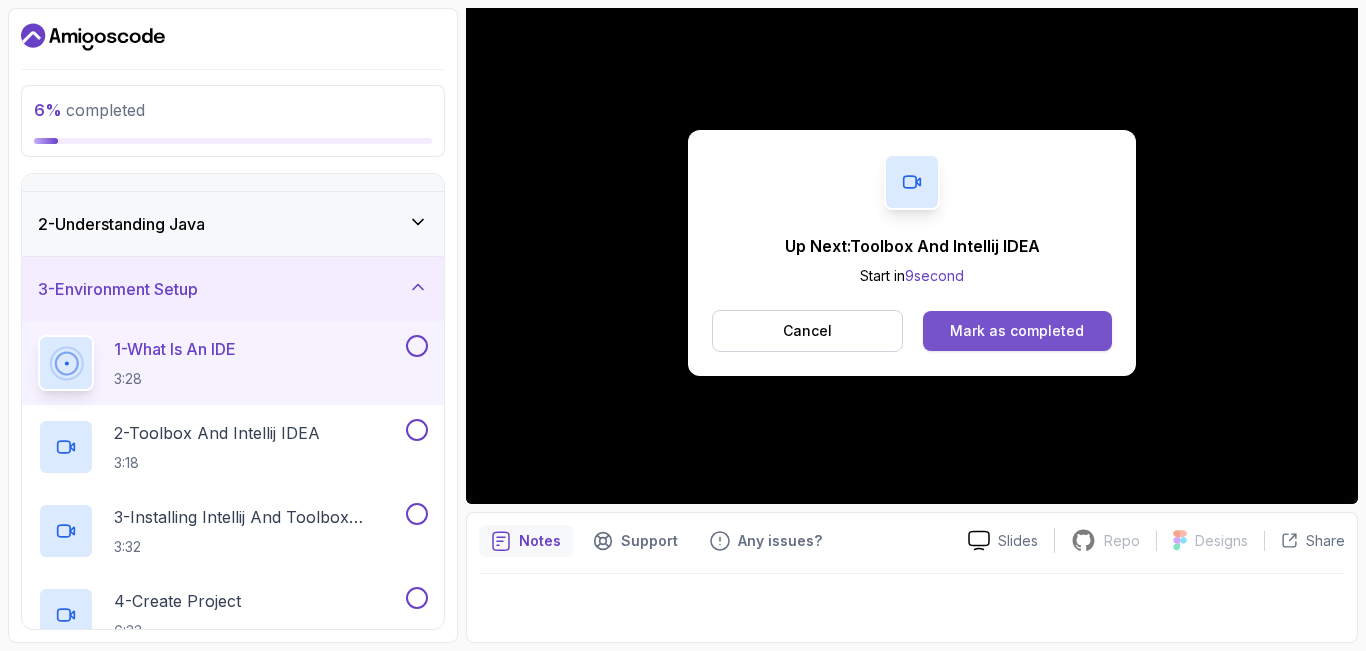 click on "Mark as completed" at bounding box center (1017, 331) 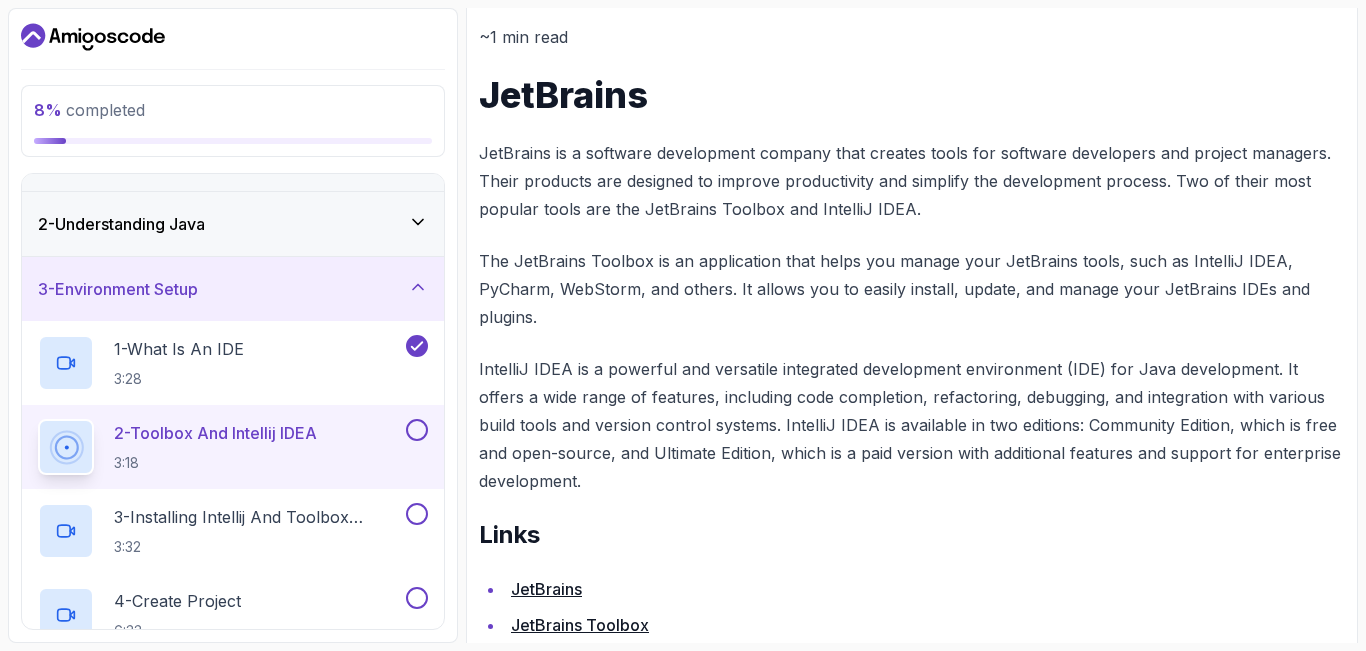 scroll, scrollTop: 836, scrollLeft: 0, axis: vertical 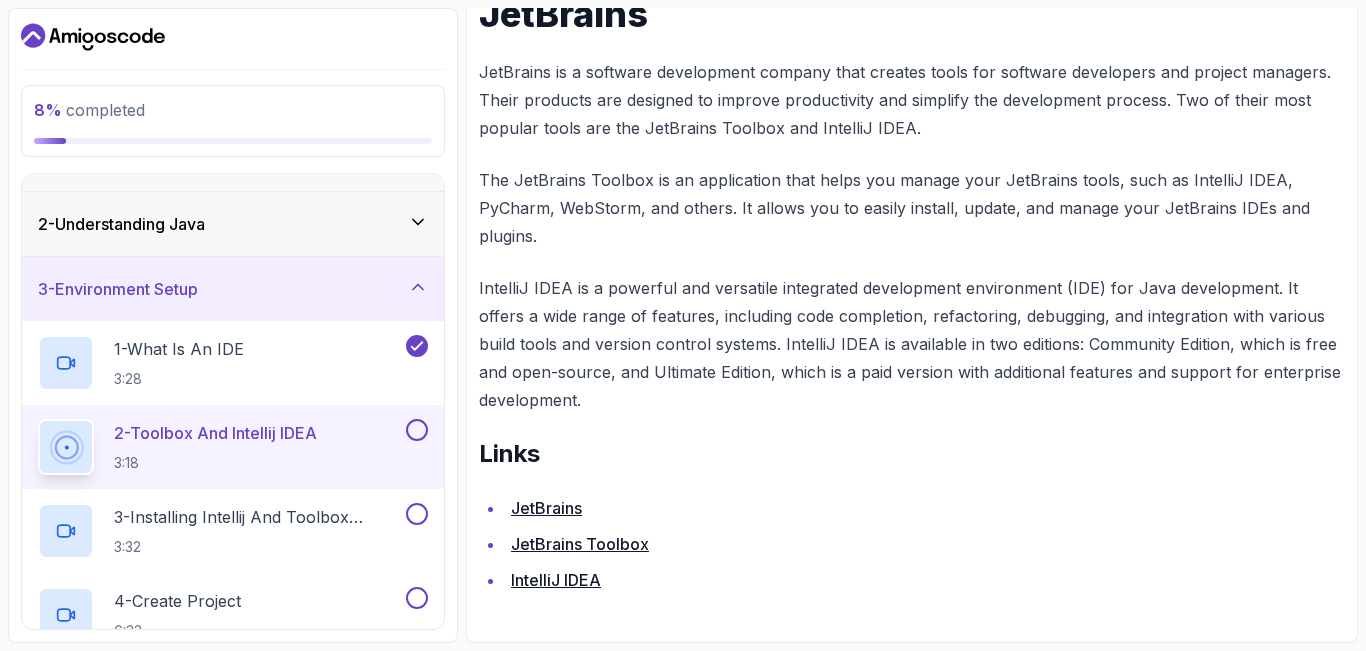 click on "JetBrains" at bounding box center [546, 508] 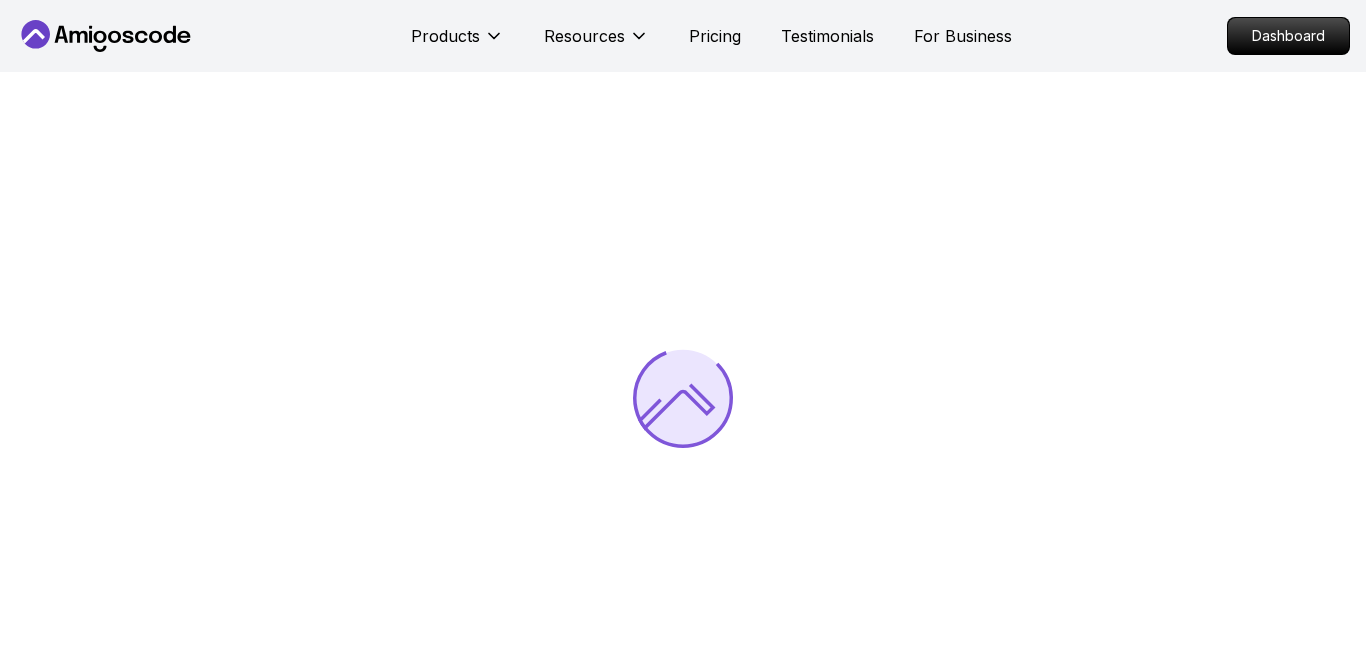 scroll, scrollTop: 0, scrollLeft: 0, axis: both 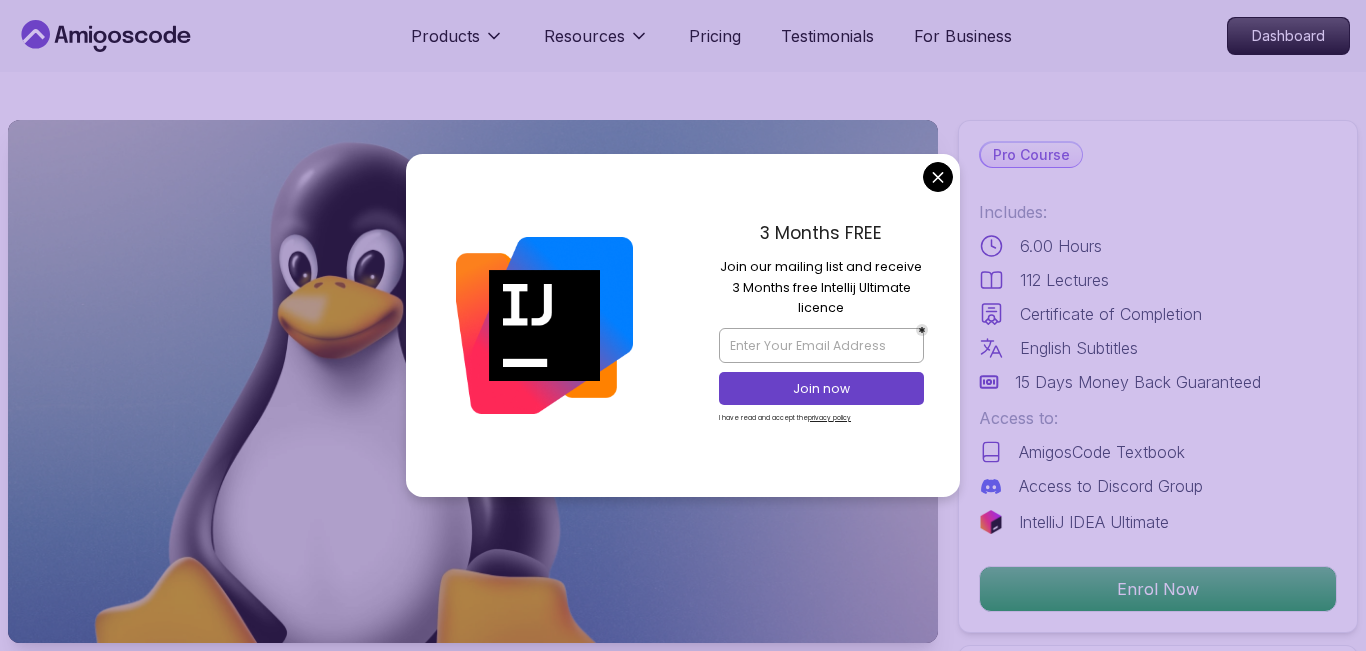 click on "Products Resources Pricing Testimonials For Business Dashboard Products Resources Pricing Testimonials For Business Dashboard Linux Fundamentals Learn the fundamentals of Linux and how to use the command line Mama Samba Braima Djalo  /   Instructor Pro Course Includes: 6.00 Hours 112 Lectures Certificate of Completion English Subtitles 15 Days Money Back Guaranteed Access to: AmigosCode Textbook Access to Discord Group IntelliJ IDEA Ultimate Enrol Now Share this Course or Copy link Got a Team of 5 or More? With one subscription, give your entire team access to all courses and features. Check our Business Plan Mama Samba Braima Djalo  /   Instructor What you will learn linux ubuntu terminal bash Getting Started with Linux - An introduction to the Linux operating system and its history. Linux Installation (Mac, Windows, Linux) - Step-by-[PERSON_NAME] to installing Linux on different platforms. Using Virtual Machines - Learn how to set up and use virtual machines for running Linux.
Hands-On Learning" at bounding box center [683, 4224] 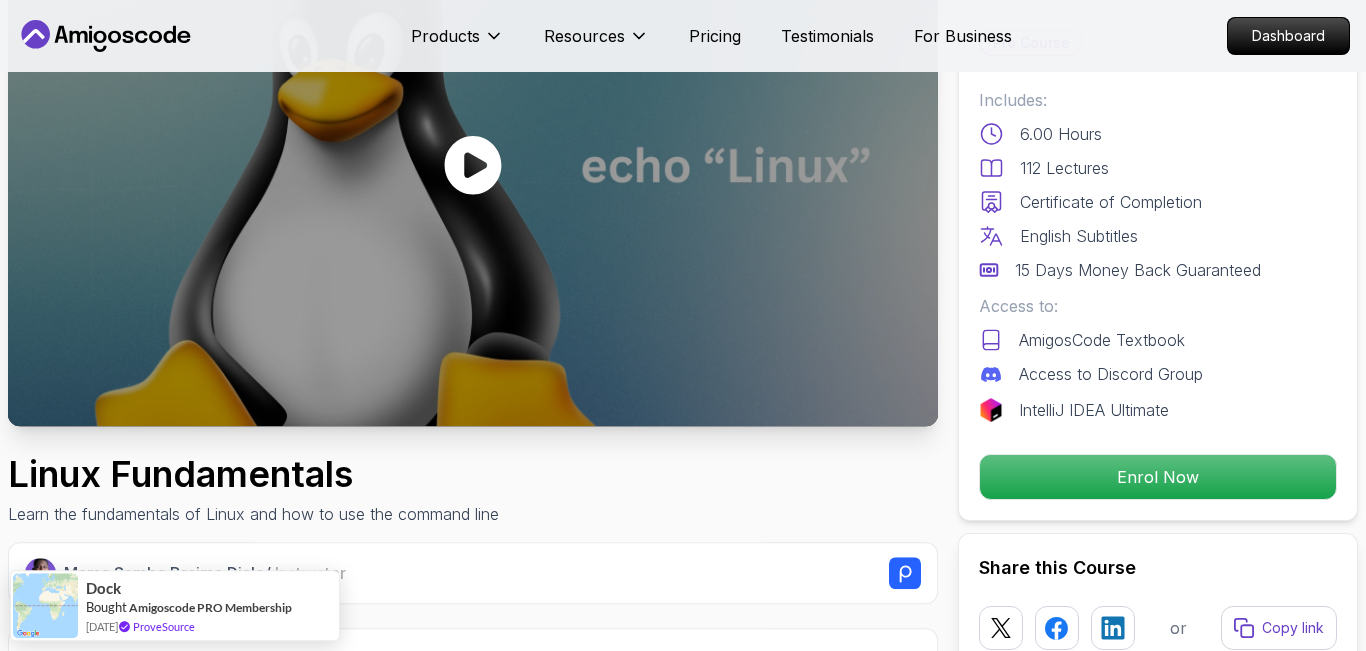 scroll, scrollTop: 0, scrollLeft: 0, axis: both 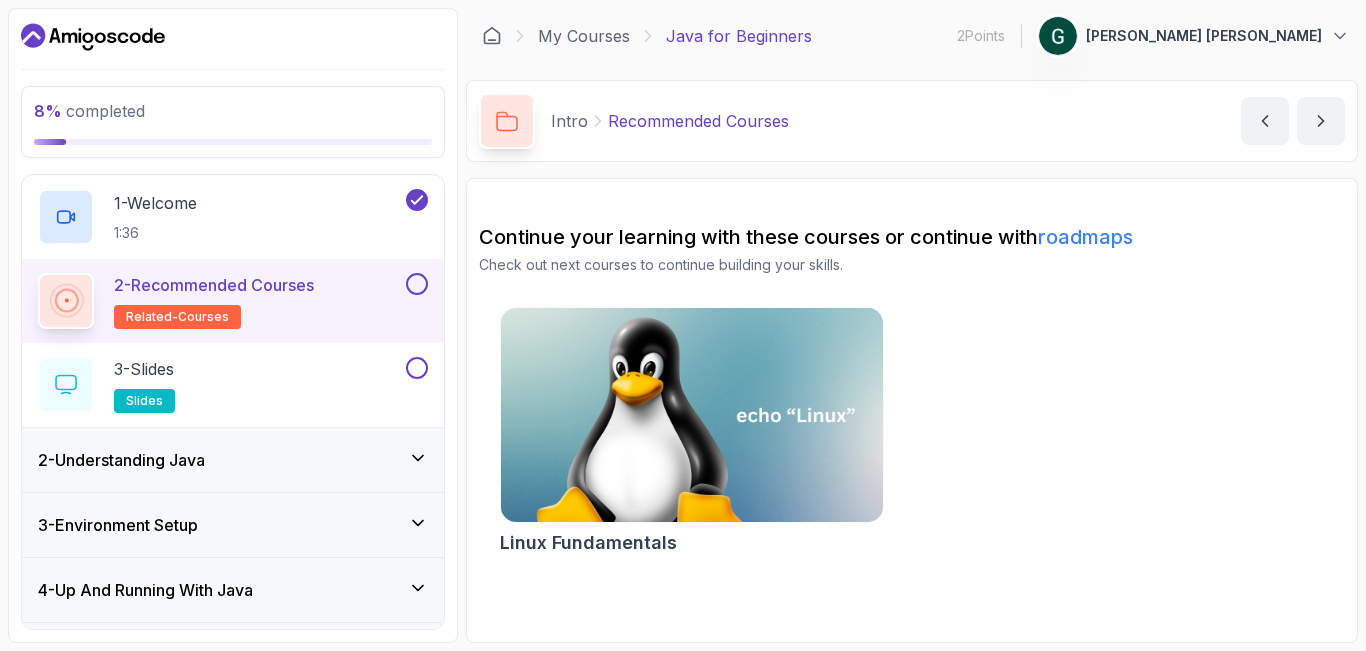 click on "2  -  Understanding Java" at bounding box center [233, 460] 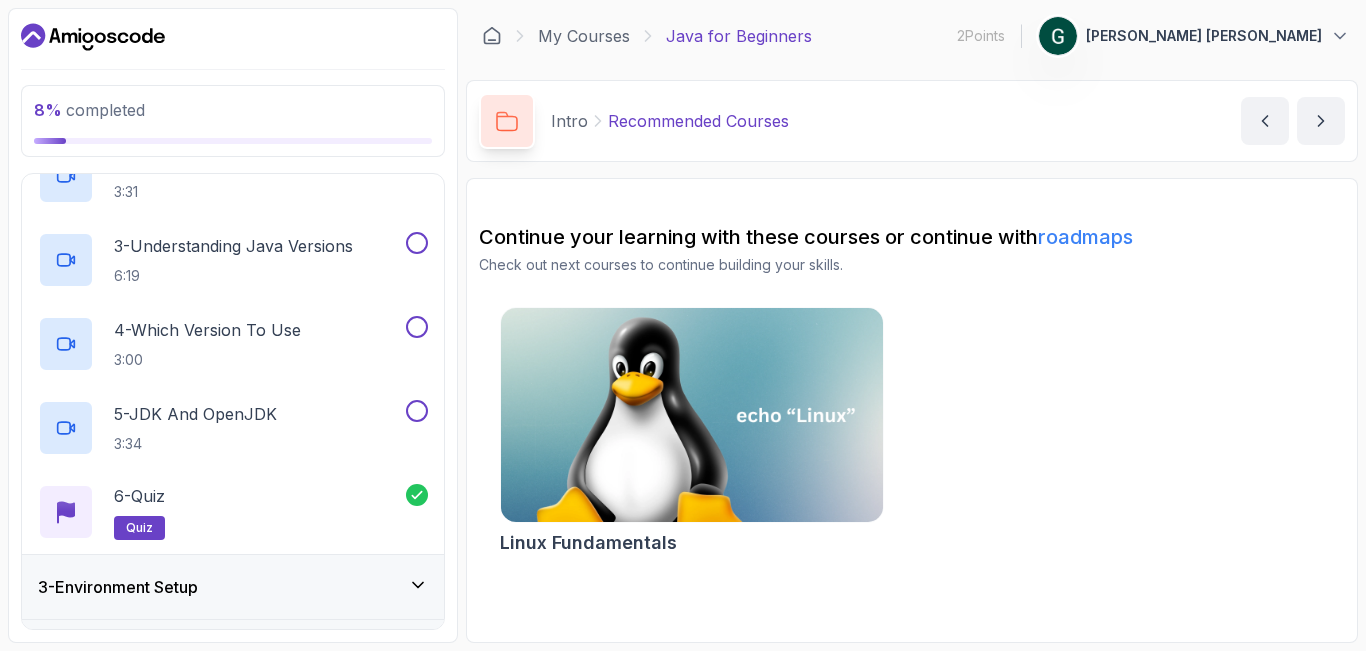 scroll, scrollTop: 255, scrollLeft: 0, axis: vertical 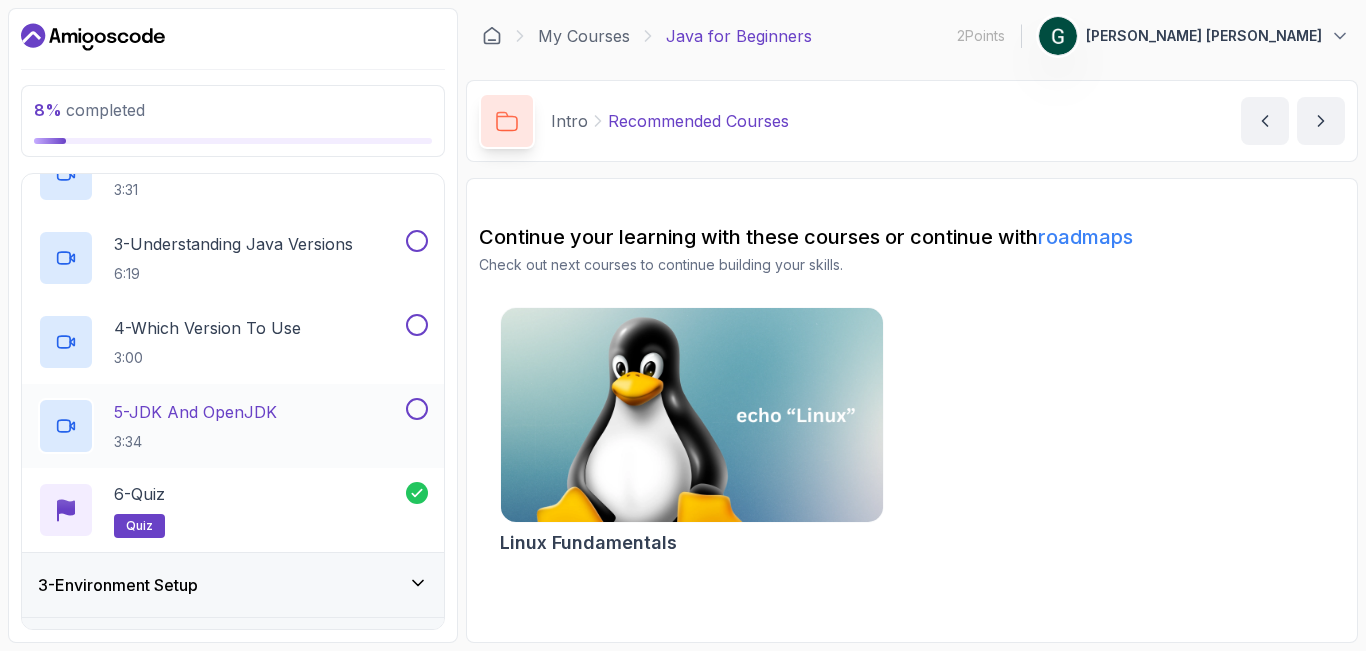 click at bounding box center [417, 409] 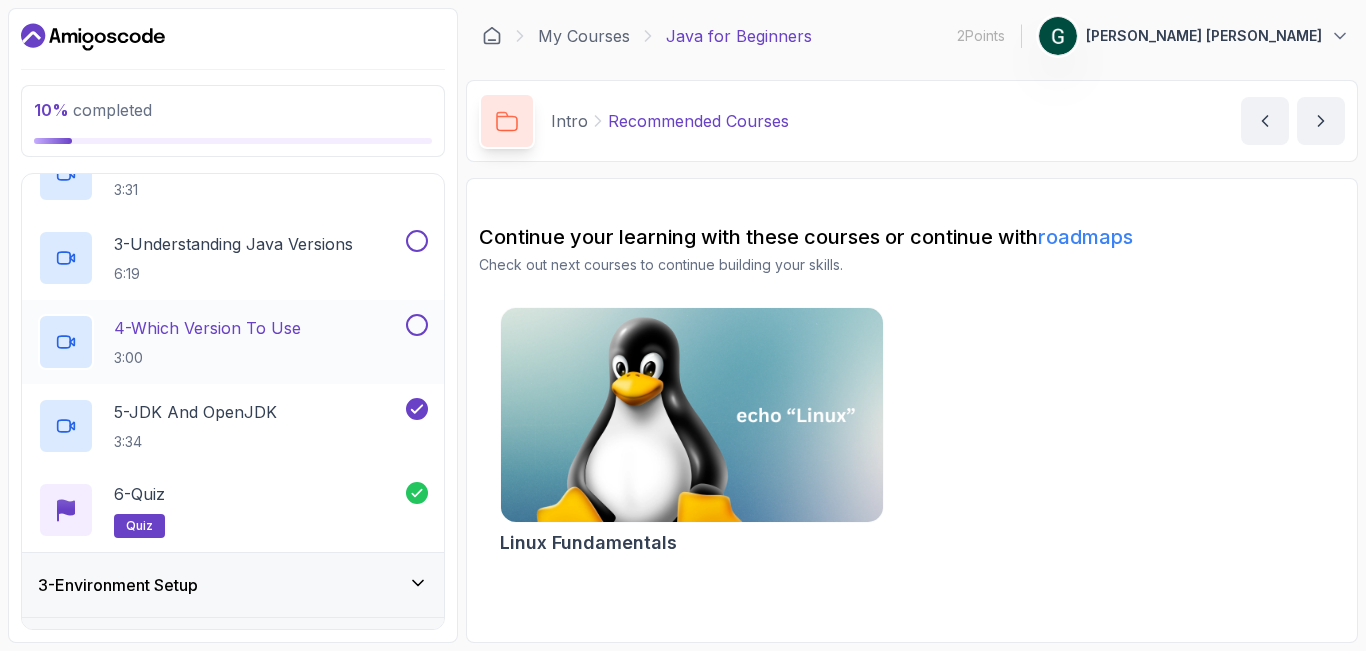 click at bounding box center (417, 325) 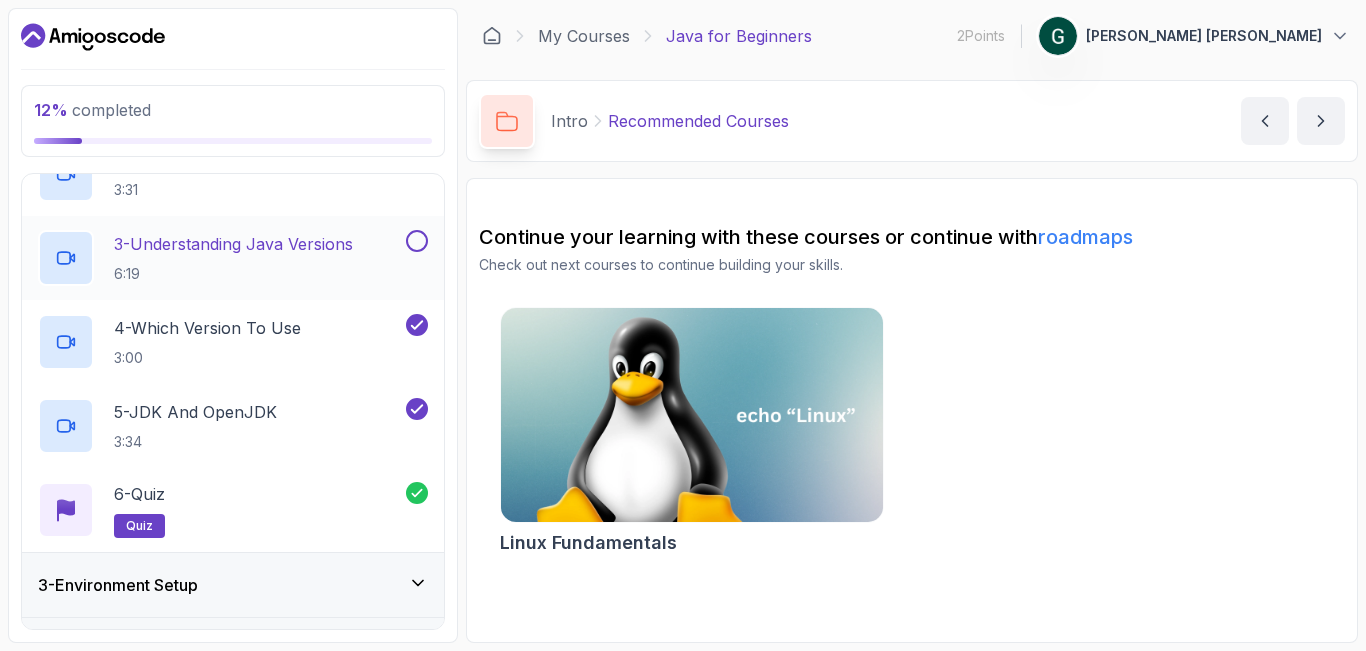 click on "3  -  Understanding Java Versions 6:19" at bounding box center [233, 258] 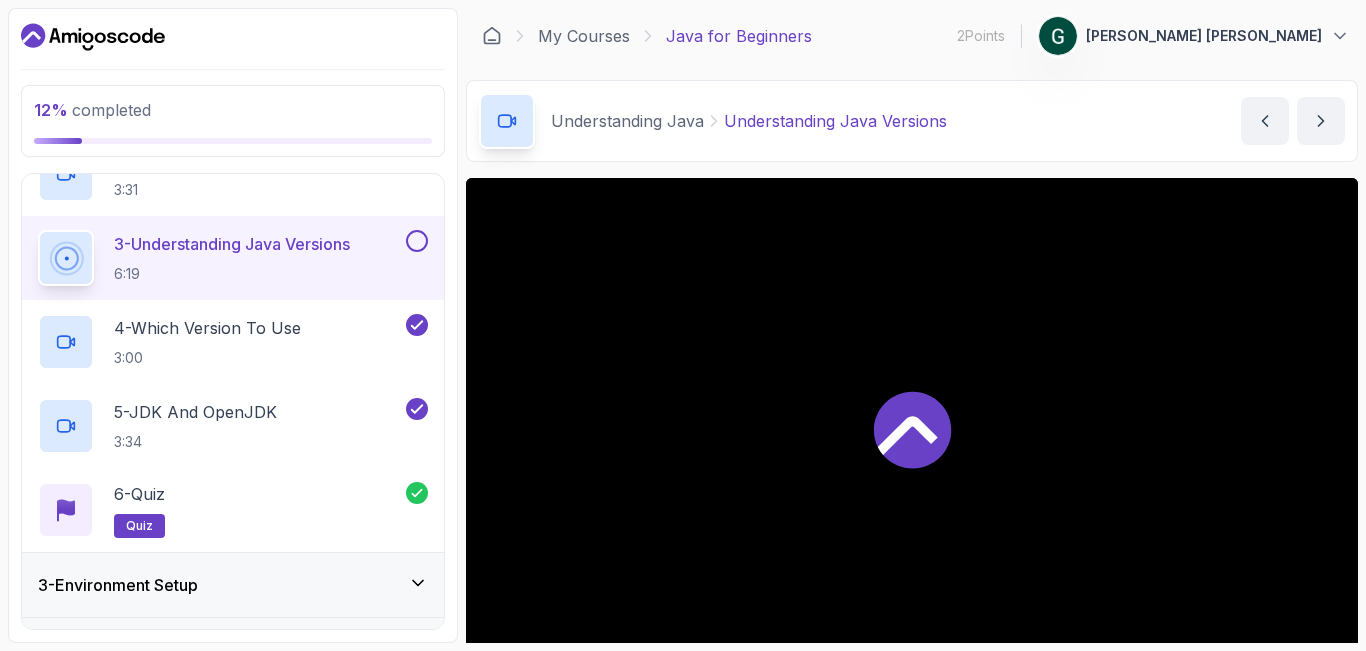 click at bounding box center [417, 241] 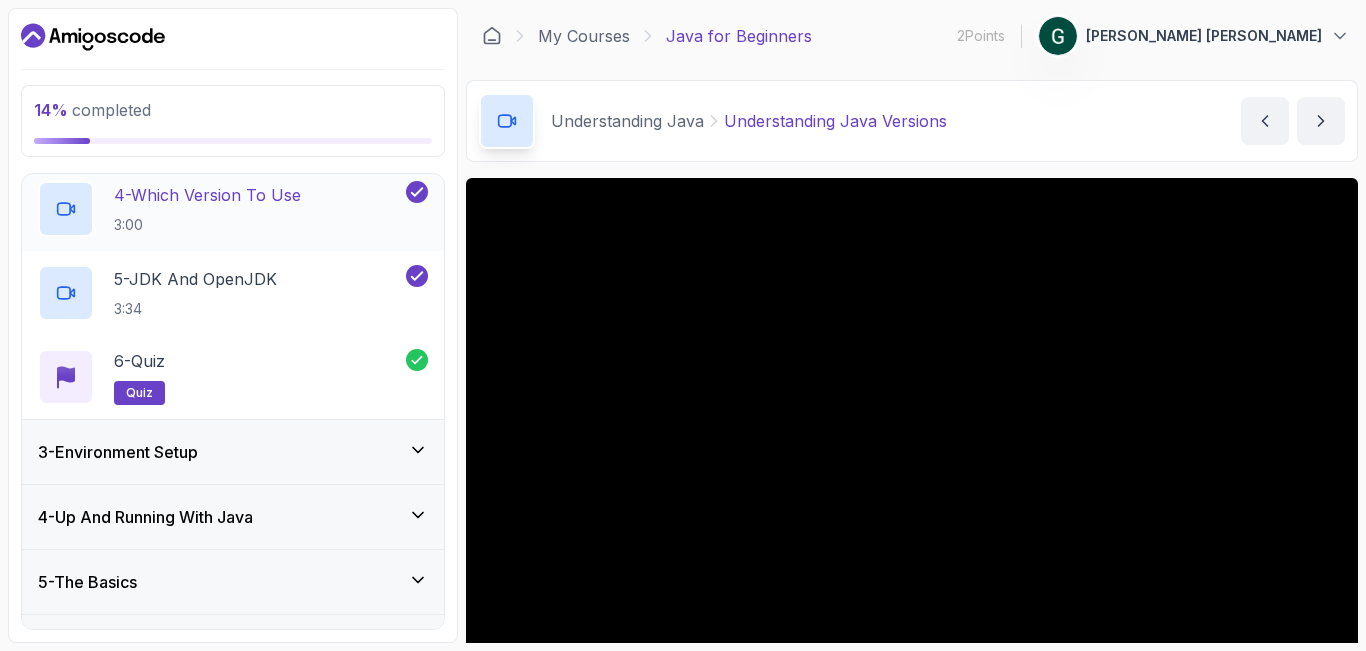 scroll, scrollTop: 503, scrollLeft: 0, axis: vertical 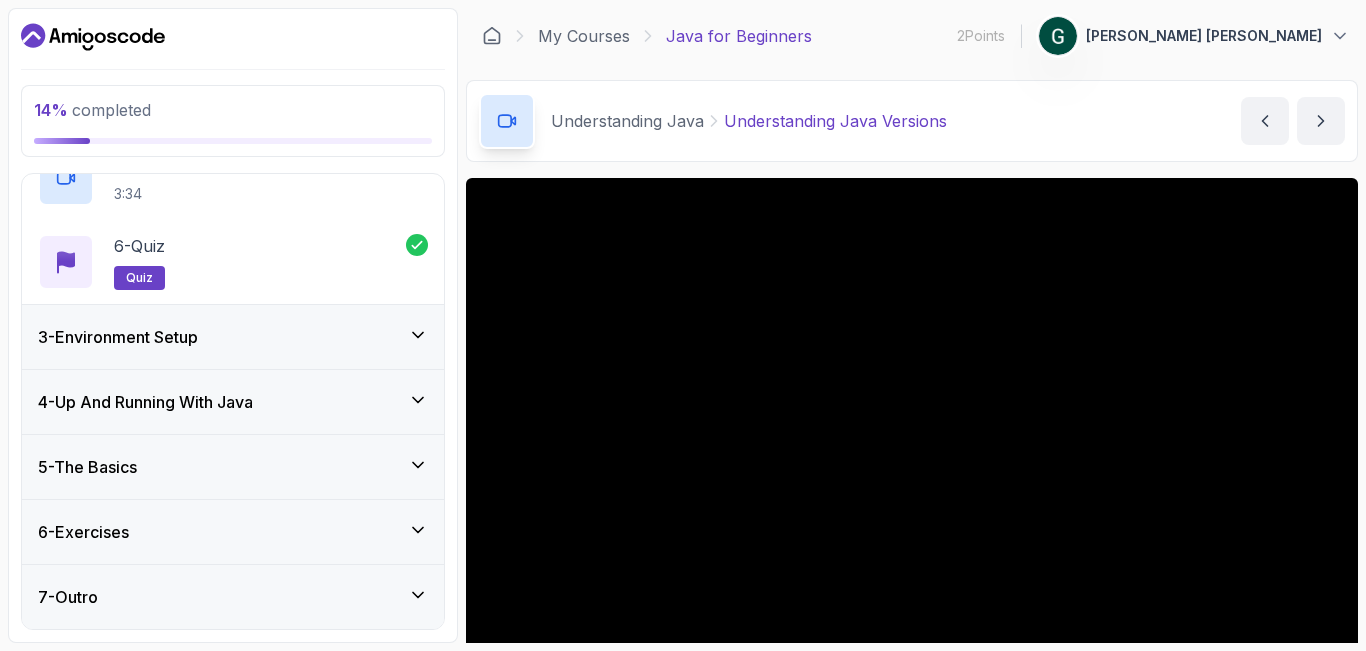 click on "3  -  Environment Setup" at bounding box center (233, 337) 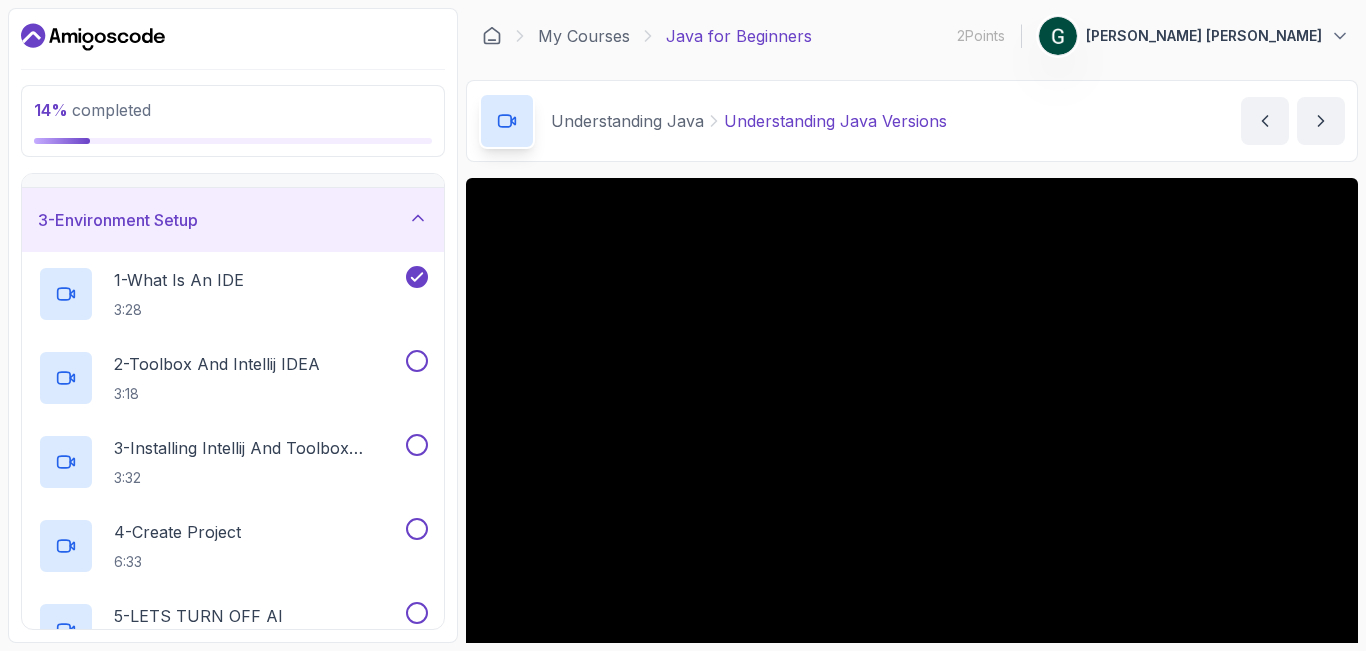 scroll, scrollTop: 119, scrollLeft: 0, axis: vertical 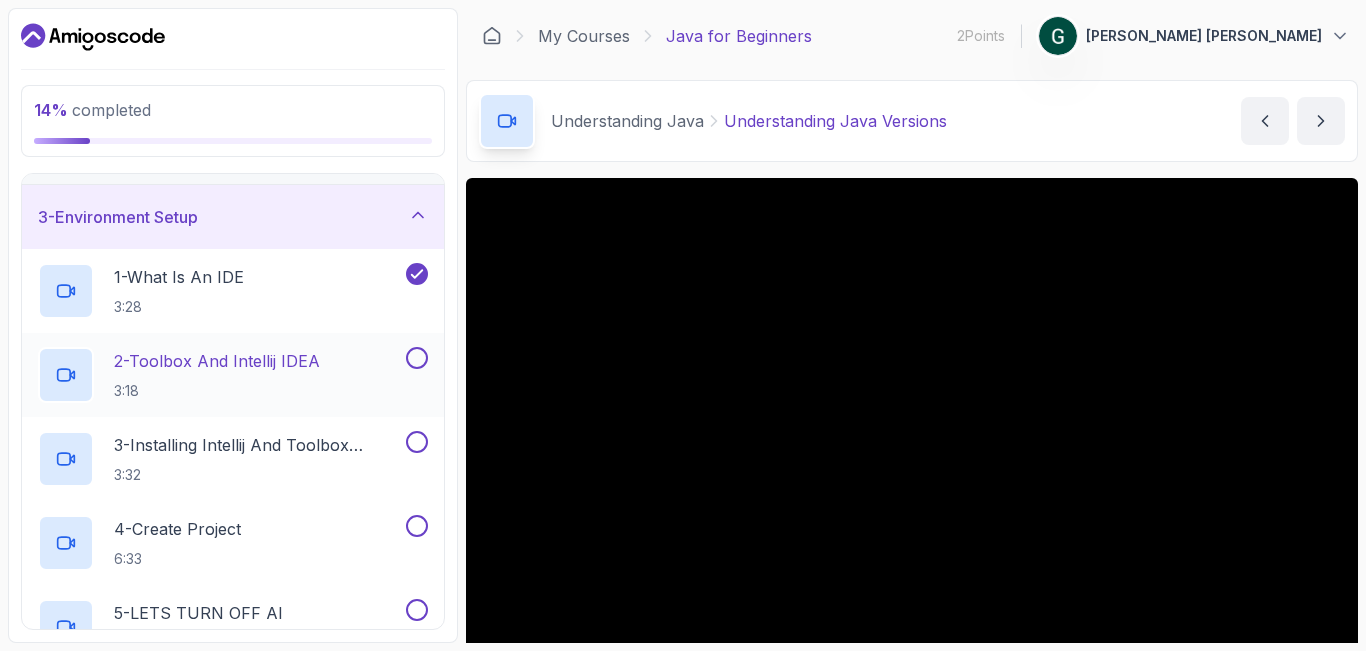 click on "2  -  Toolbox And Intellij IDEA" at bounding box center [217, 361] 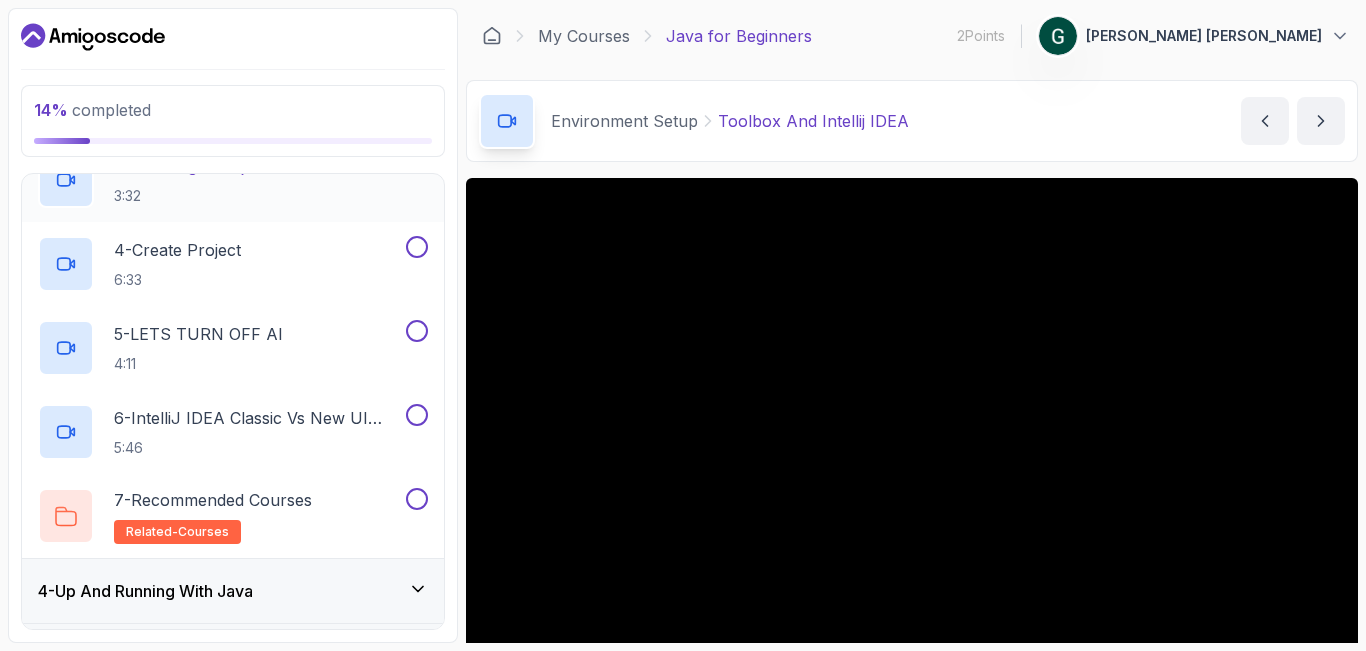 scroll, scrollTop: 405, scrollLeft: 0, axis: vertical 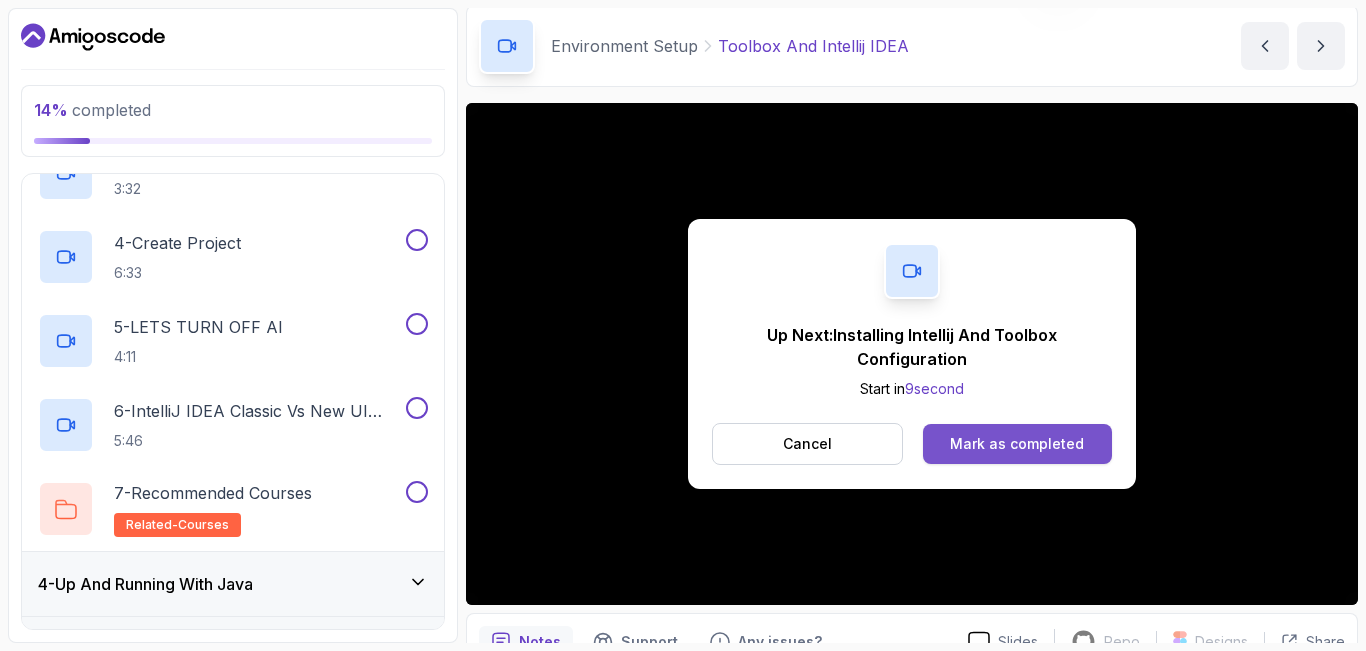 click on "Mark as completed" at bounding box center (1017, 444) 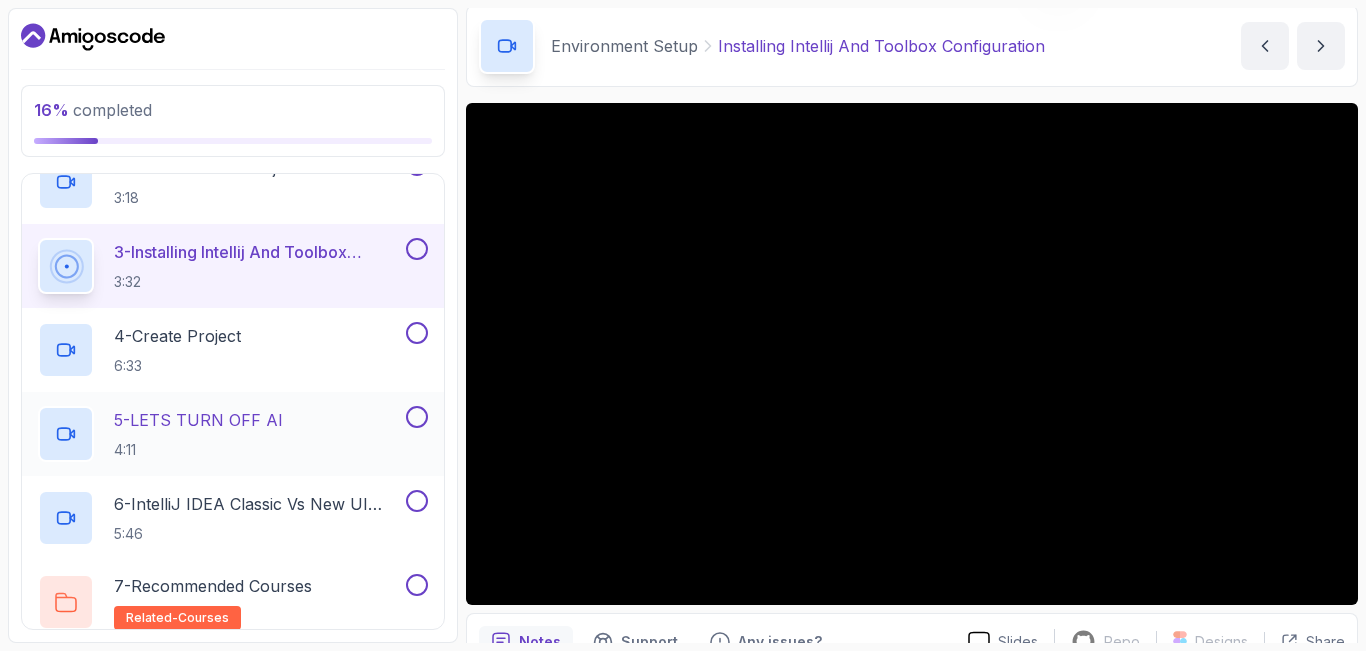 scroll, scrollTop: 310, scrollLeft: 0, axis: vertical 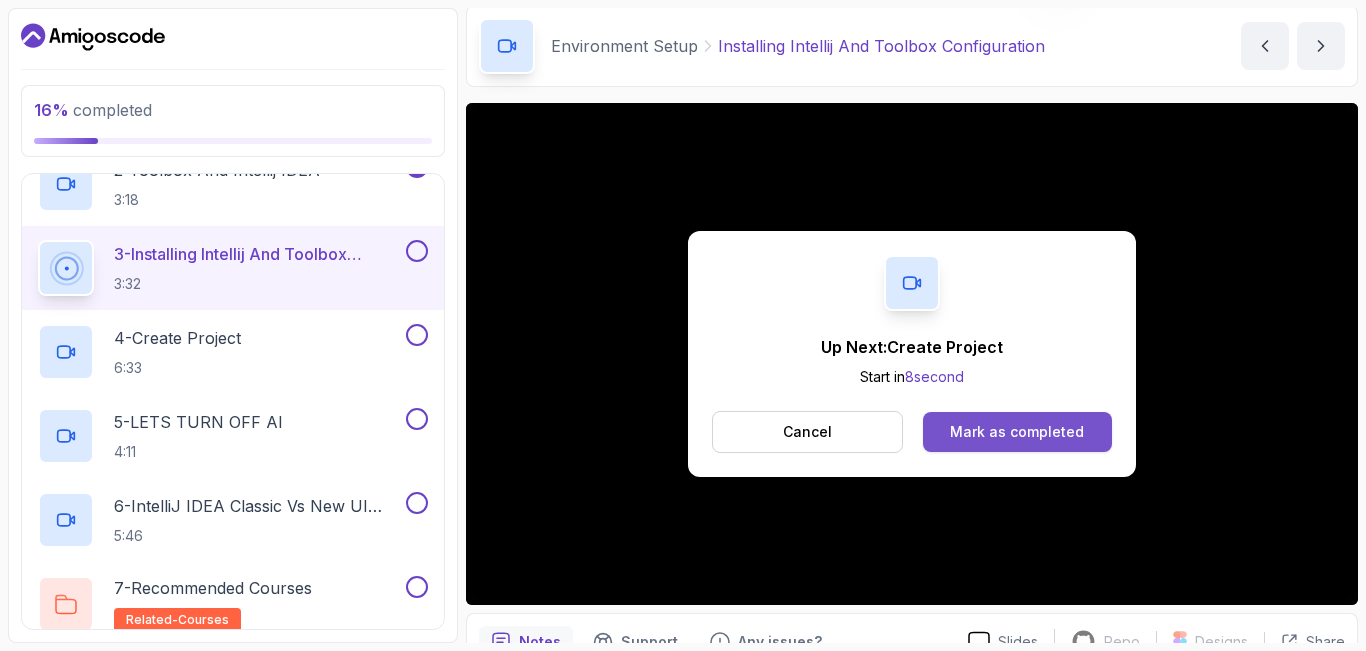click on "Mark as completed" at bounding box center [1017, 432] 